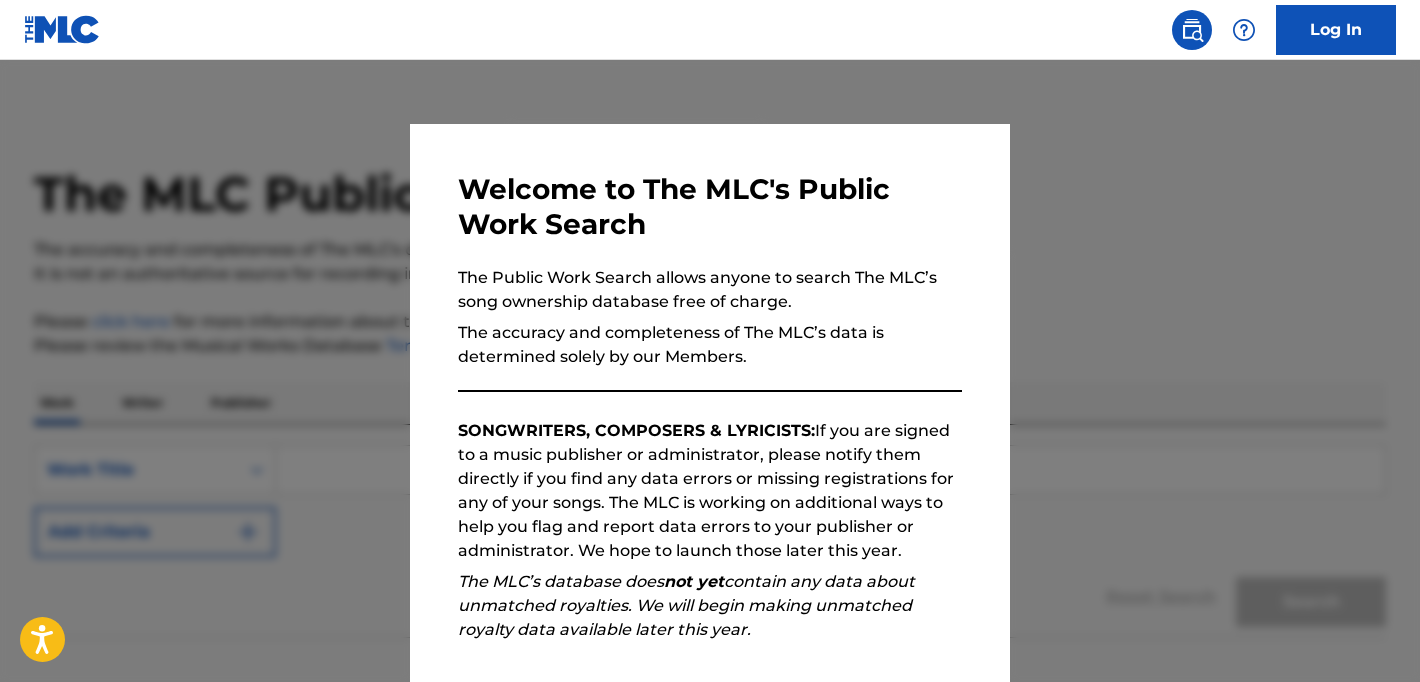 scroll, scrollTop: 0, scrollLeft: 0, axis: both 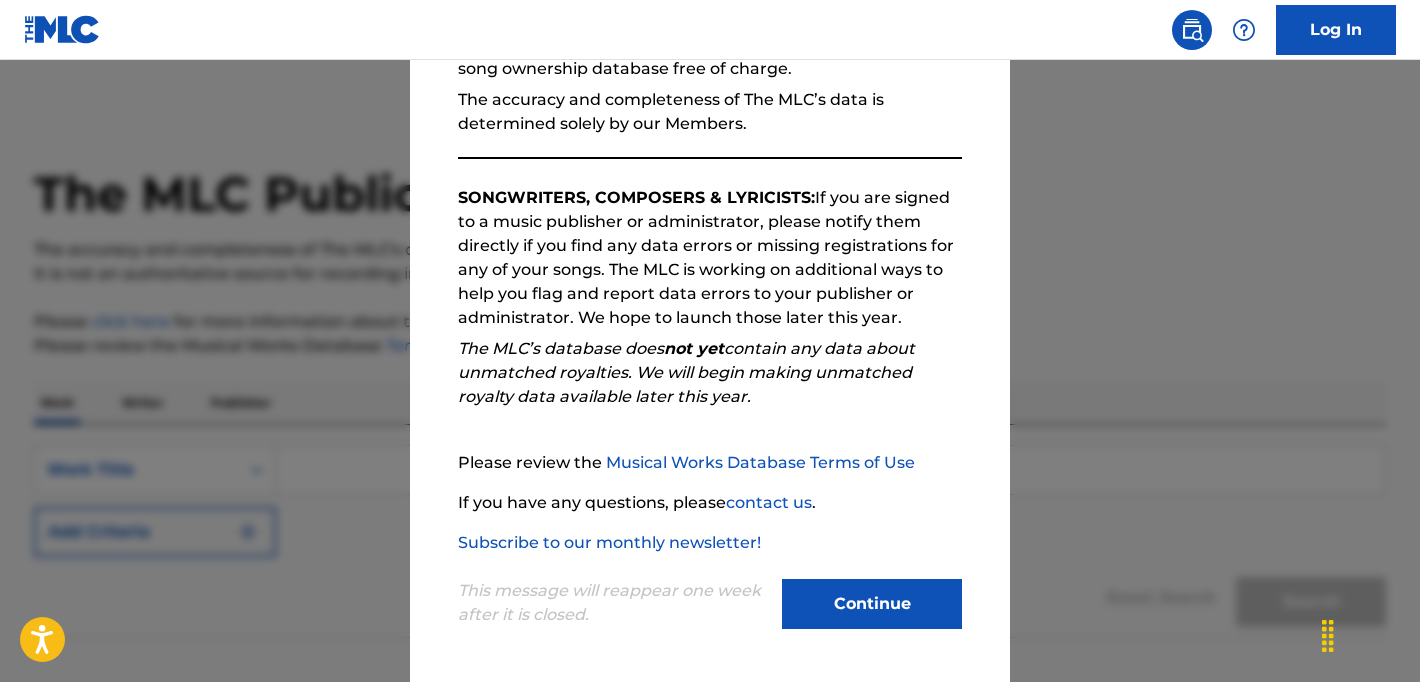 click on "Continue" at bounding box center [872, 604] 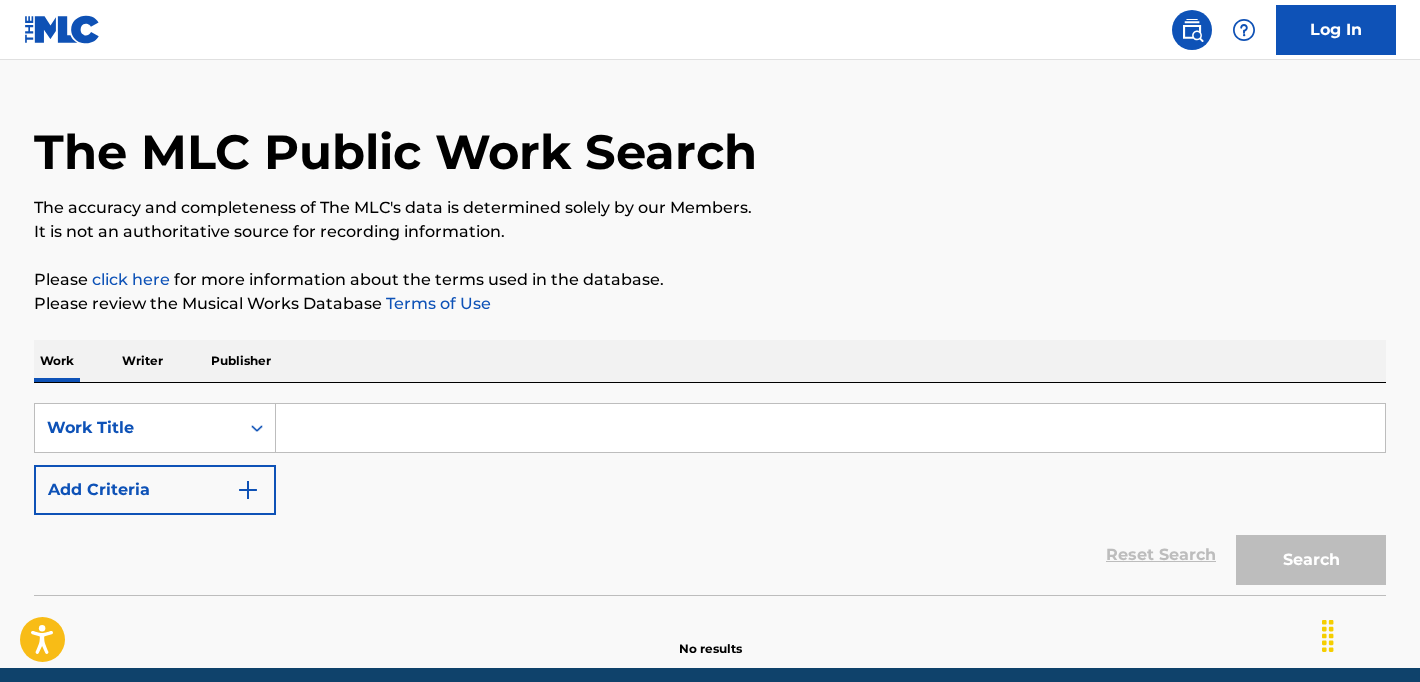scroll, scrollTop: 0, scrollLeft: 0, axis: both 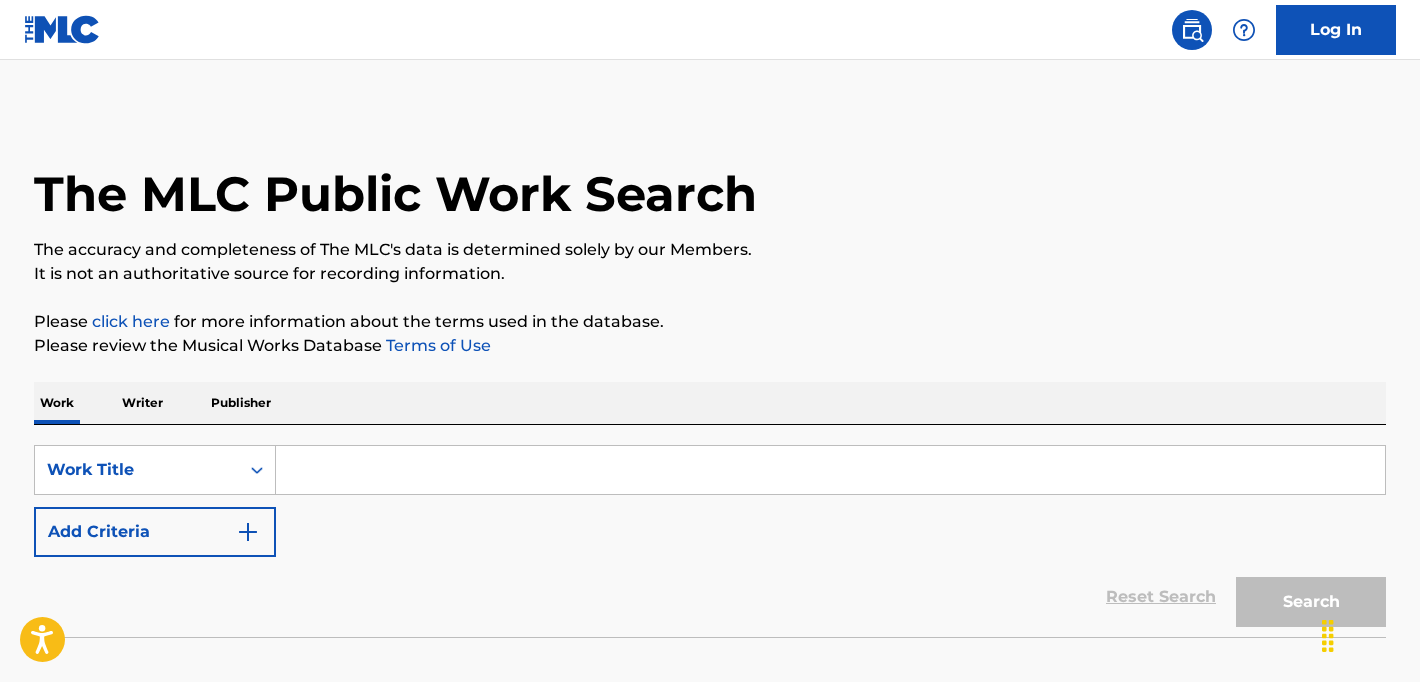 click at bounding box center (830, 470) 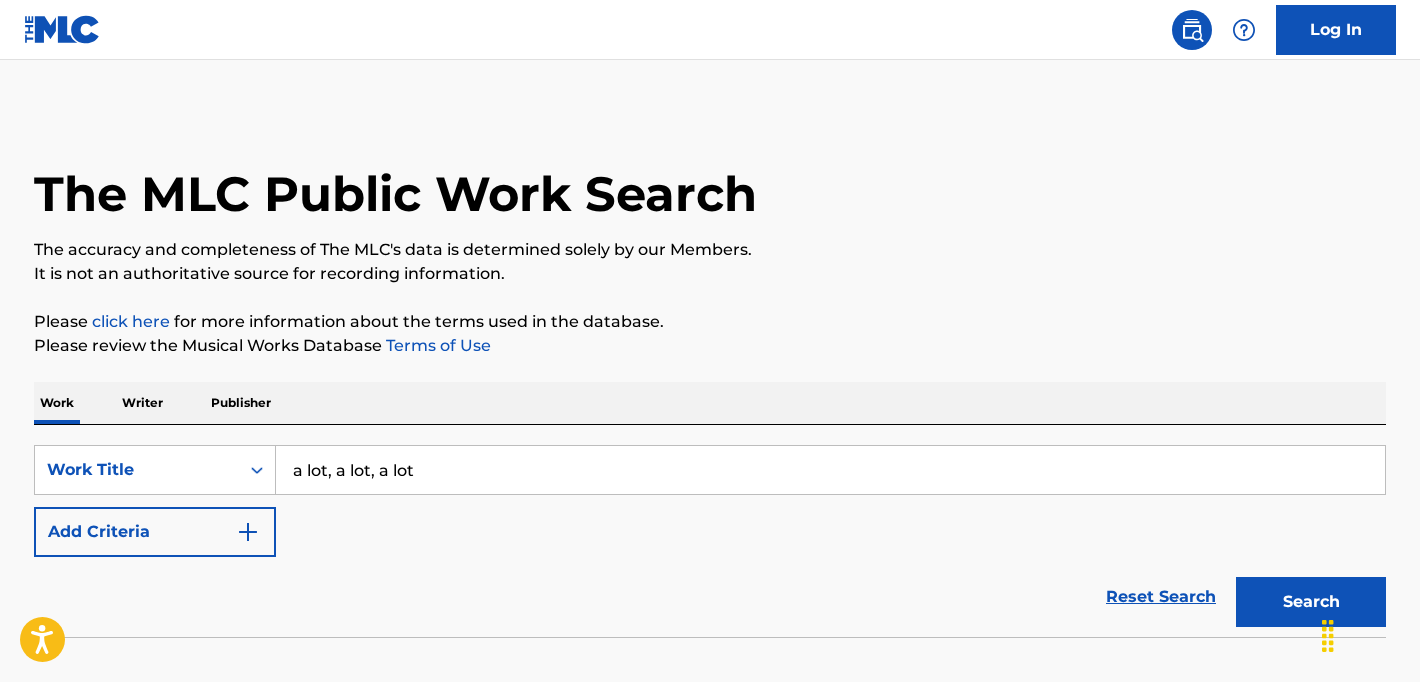 drag, startPoint x: 415, startPoint y: 469, endPoint x: 326, endPoint y: 474, distance: 89.140335 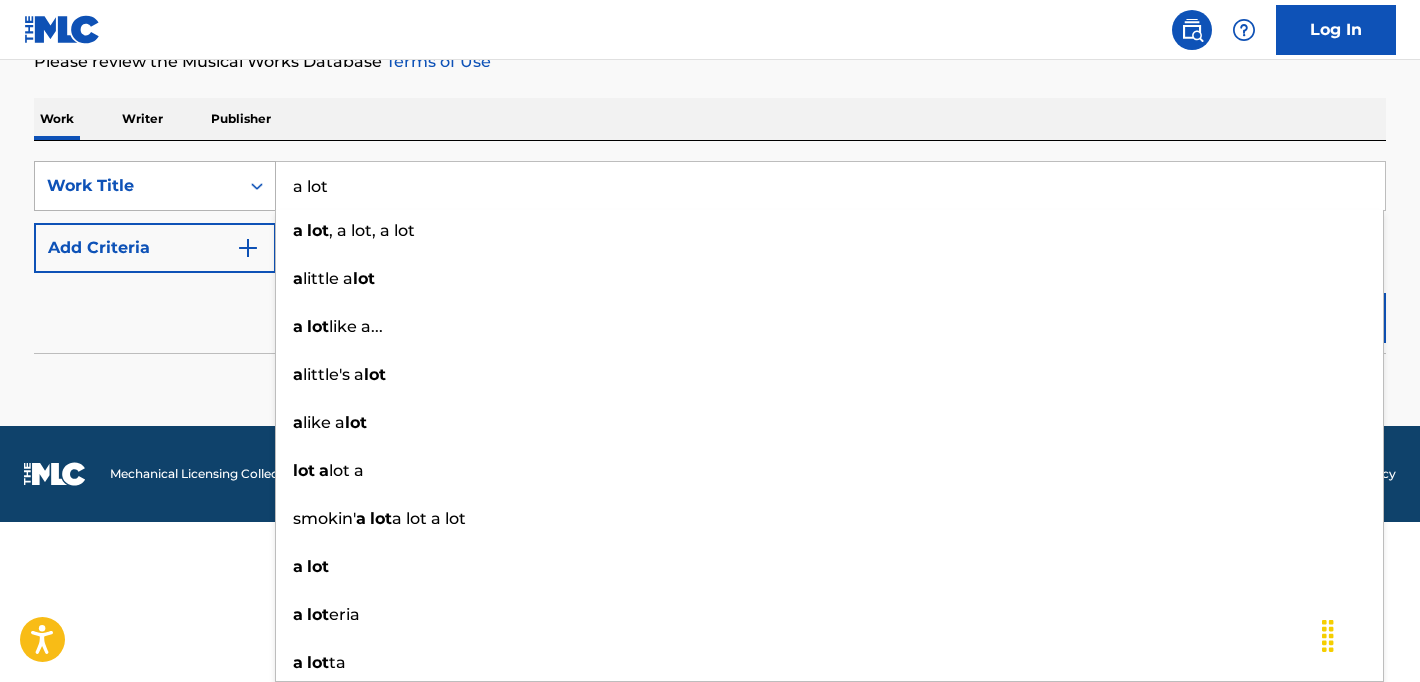 type on "a lot" 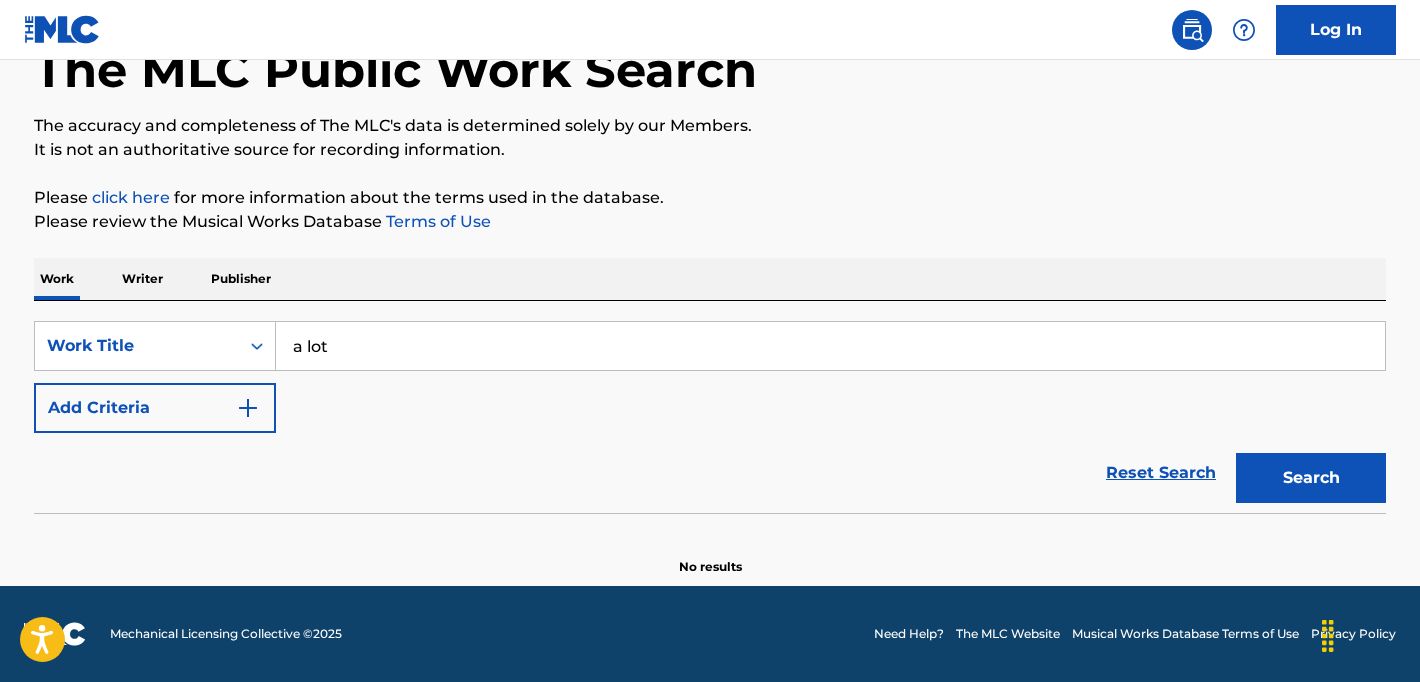 click on "Search" at bounding box center [1311, 478] 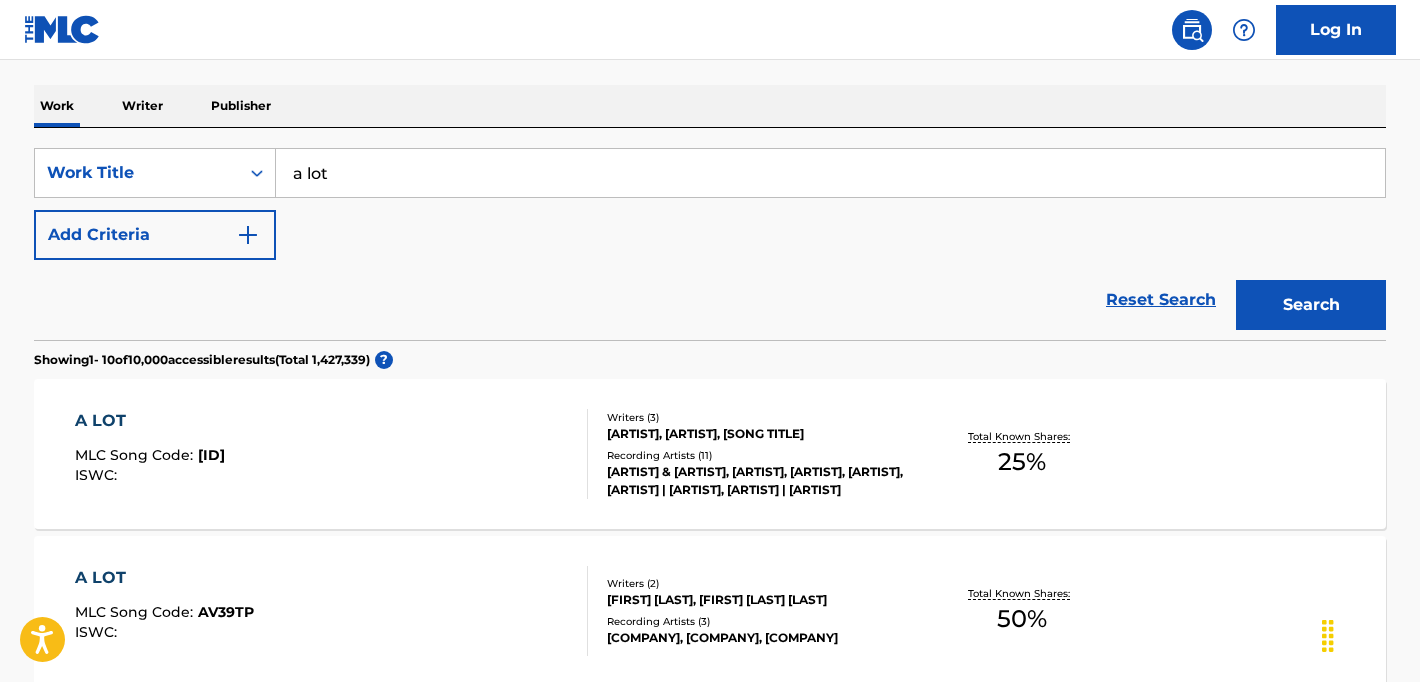 scroll, scrollTop: 287, scrollLeft: 0, axis: vertical 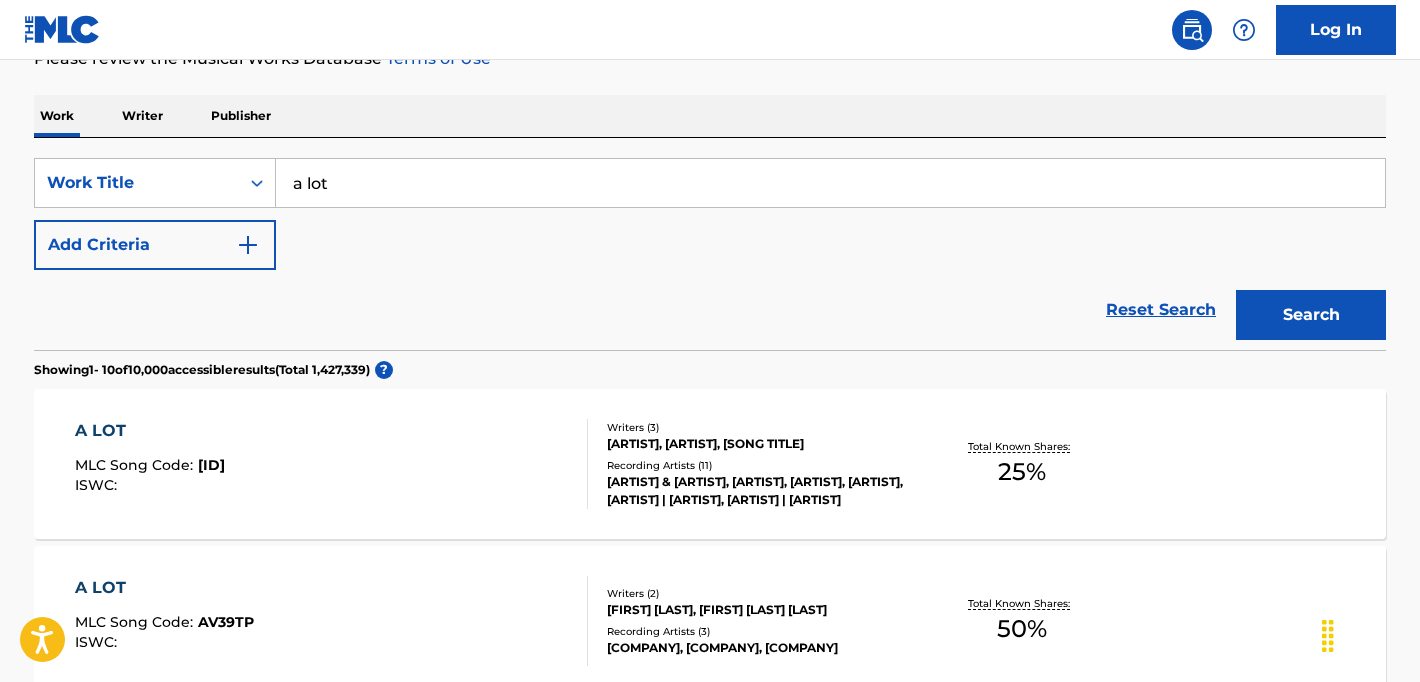 click on "Add Criteria" at bounding box center [155, 245] 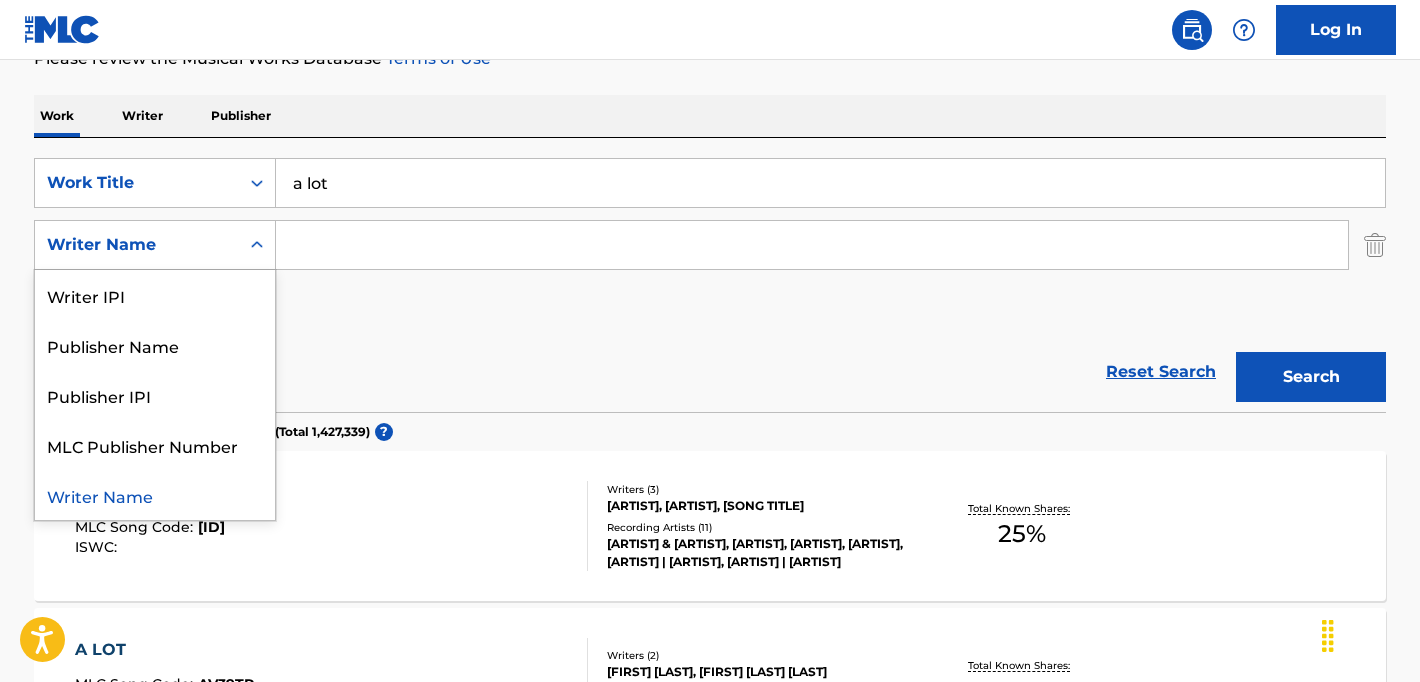 click at bounding box center (257, 245) 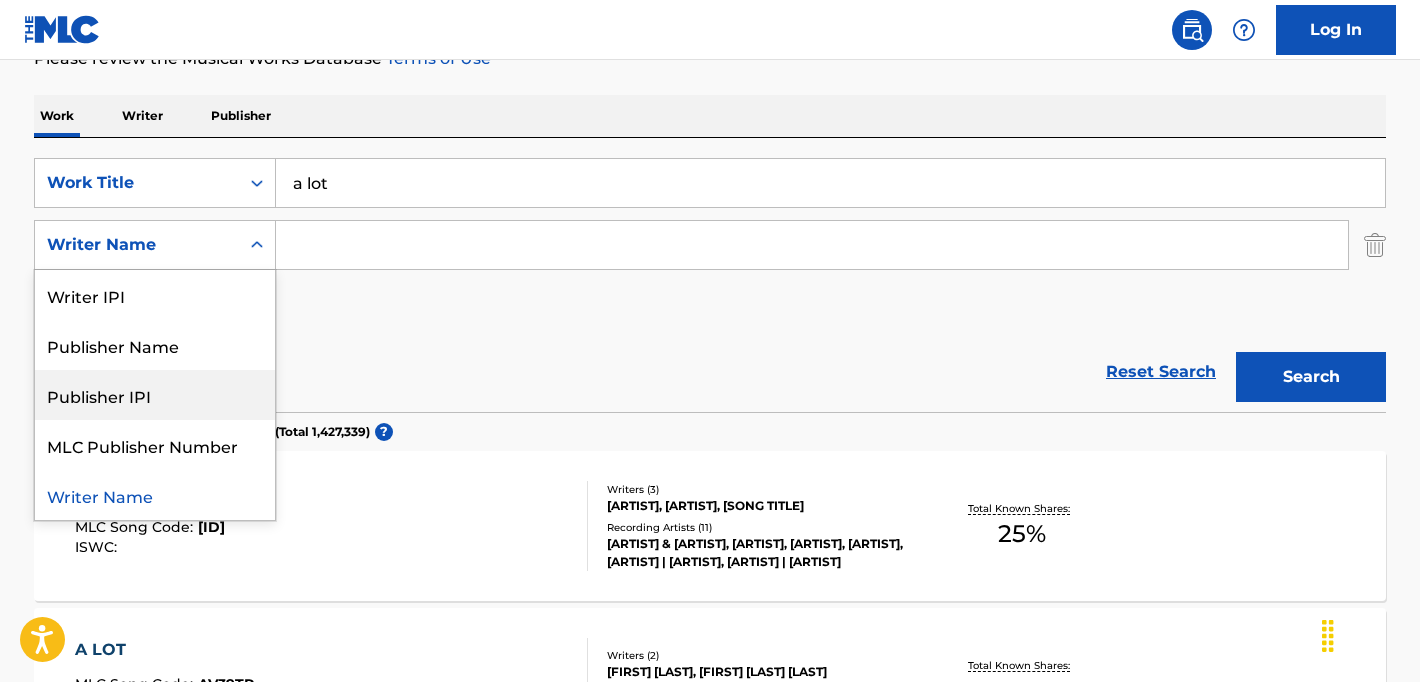 click at bounding box center (812, 245) 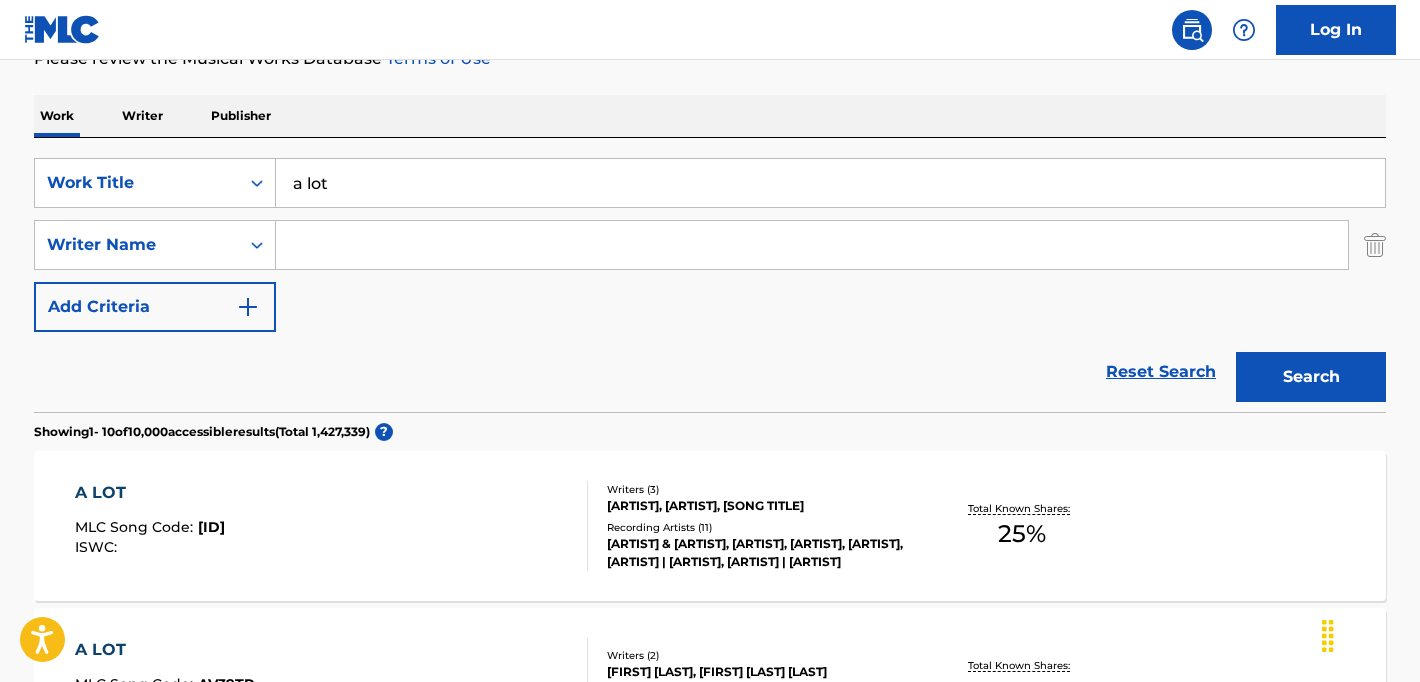 paste on "[FIRST] [LAST]" 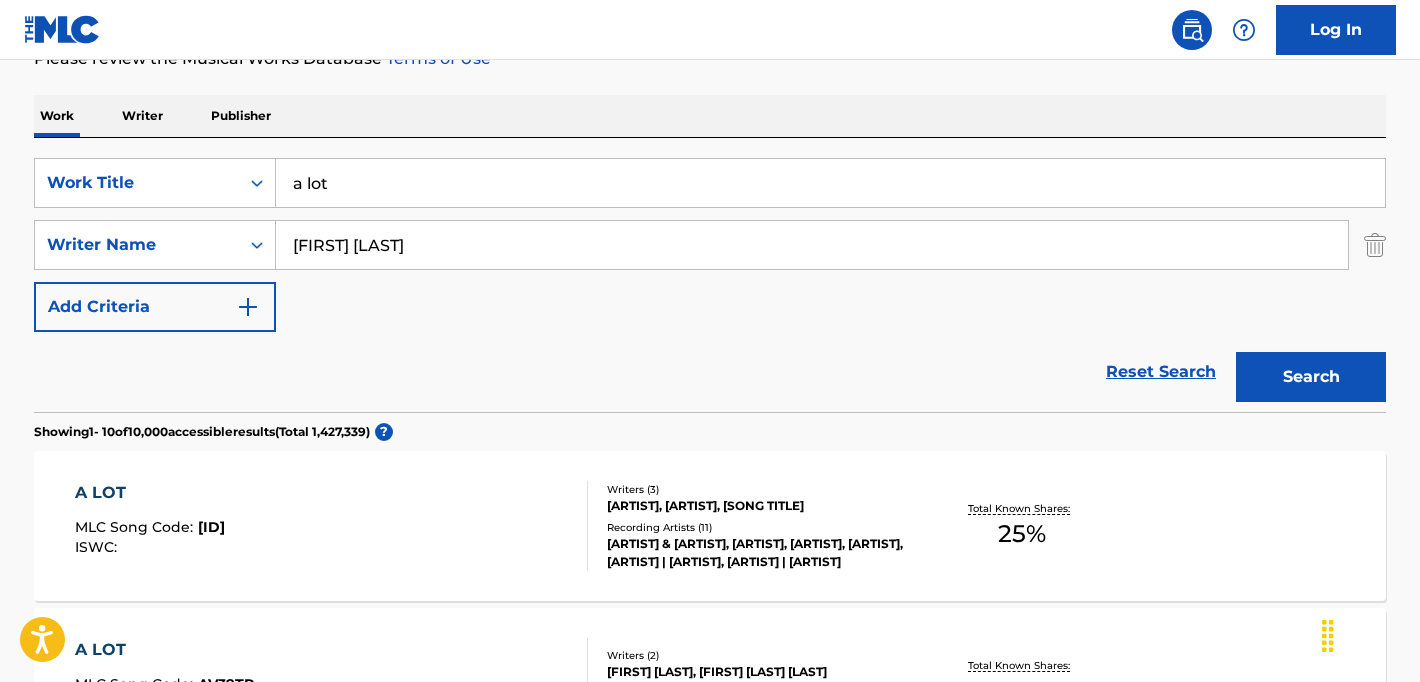 type on "[FIRST] [LAST]" 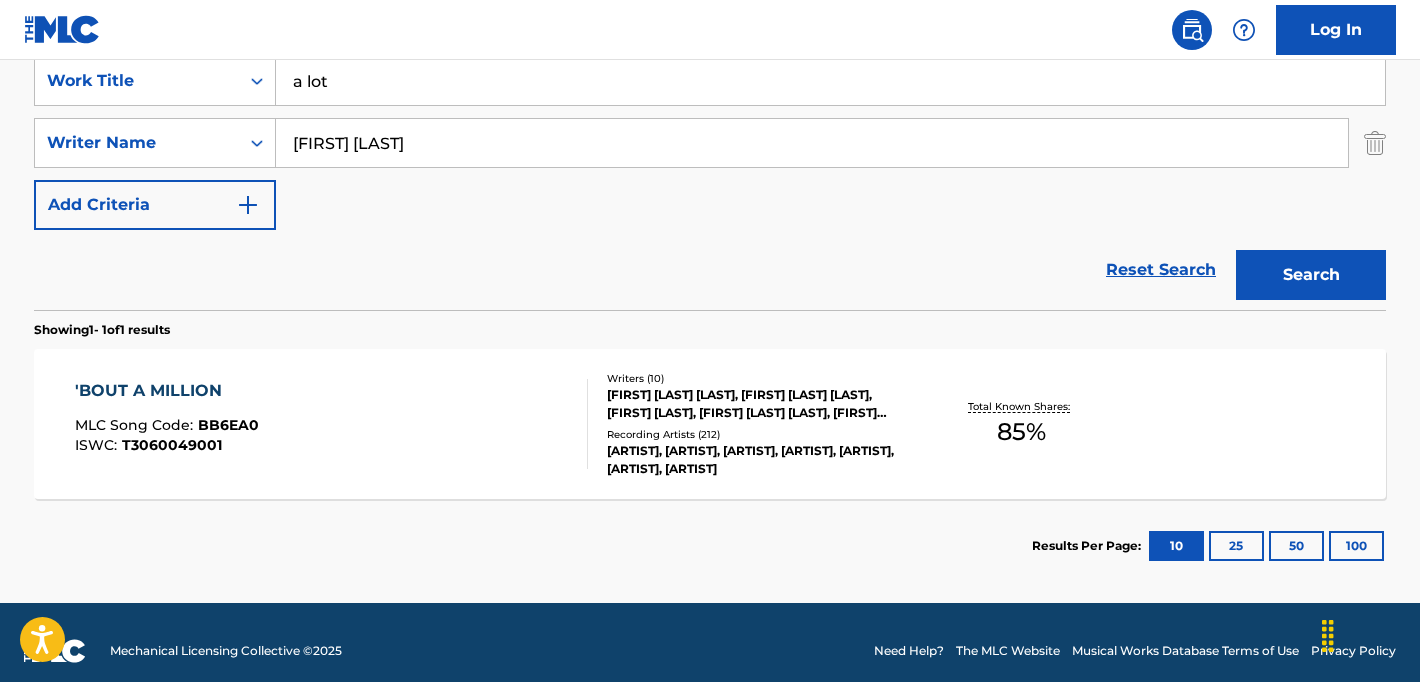 scroll, scrollTop: 391, scrollLeft: 0, axis: vertical 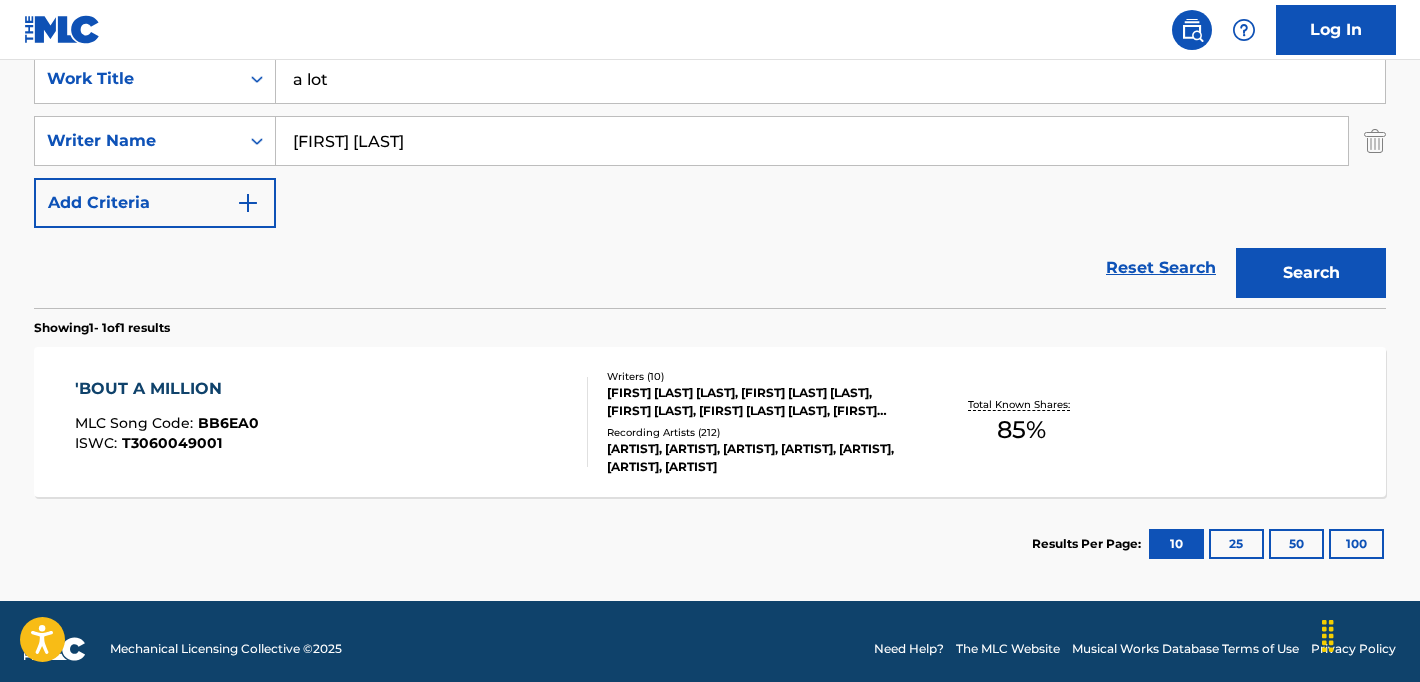 click on "[FIRST] [LAST] [LAST], [FIRST] [LAST] [LAST], [FIRST] [LAST], [FIRST] [LAST] [LAST], [FIRST] [LAST], [FIRST] [LAST] [LAST], [FIRST] [LAST] [LAST], [FIRST] [LAST] [LAST], [FIRST] [LAST], [FIRST] [LAST] [LAST]" at bounding box center [758, 402] 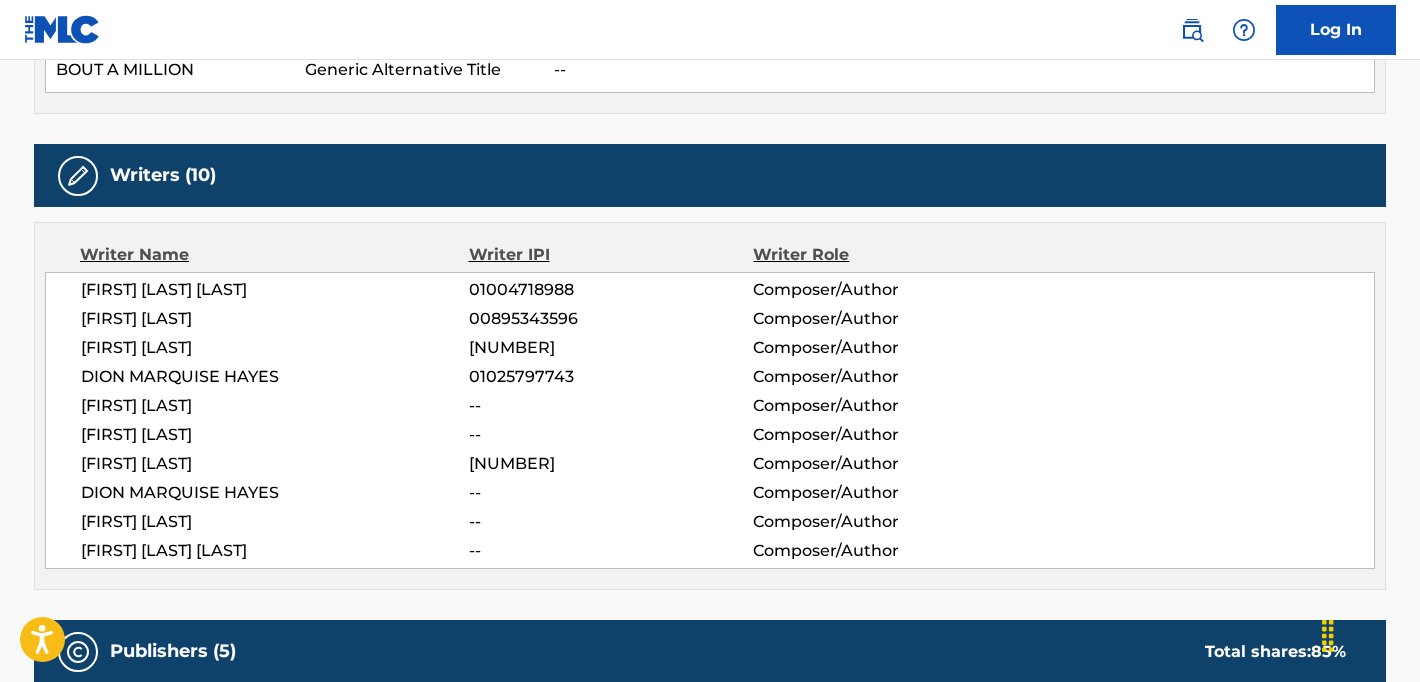scroll, scrollTop: 723, scrollLeft: 0, axis: vertical 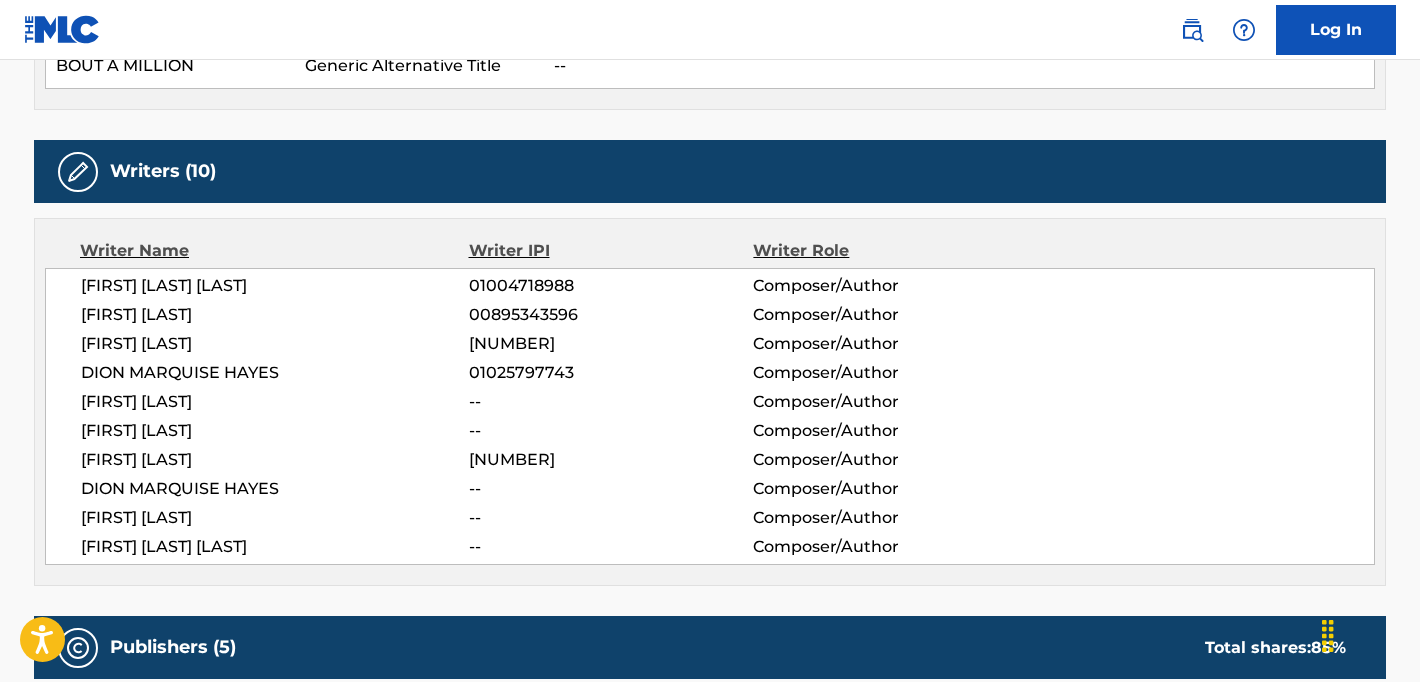 drag, startPoint x: 349, startPoint y: 312, endPoint x: 66, endPoint y: 318, distance: 283.0636 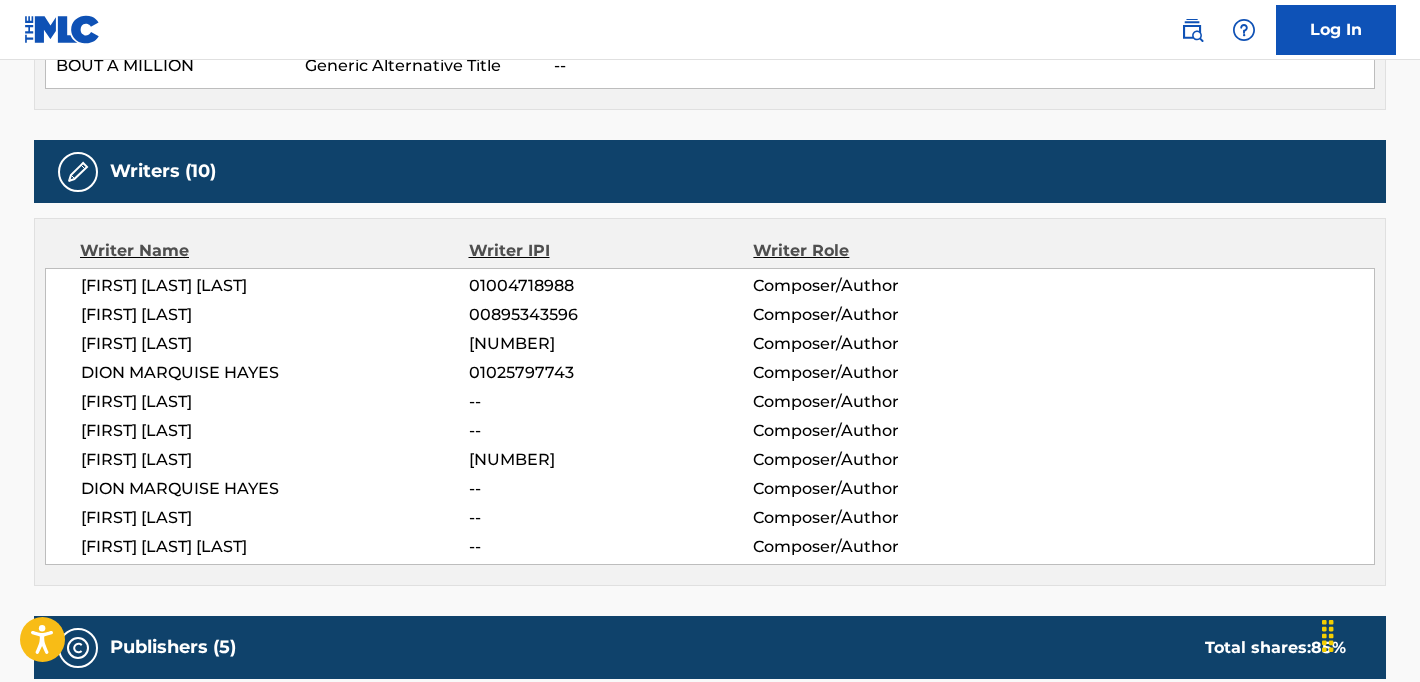 drag, startPoint x: 579, startPoint y: 309, endPoint x: 463, endPoint y: 314, distance: 116.10771 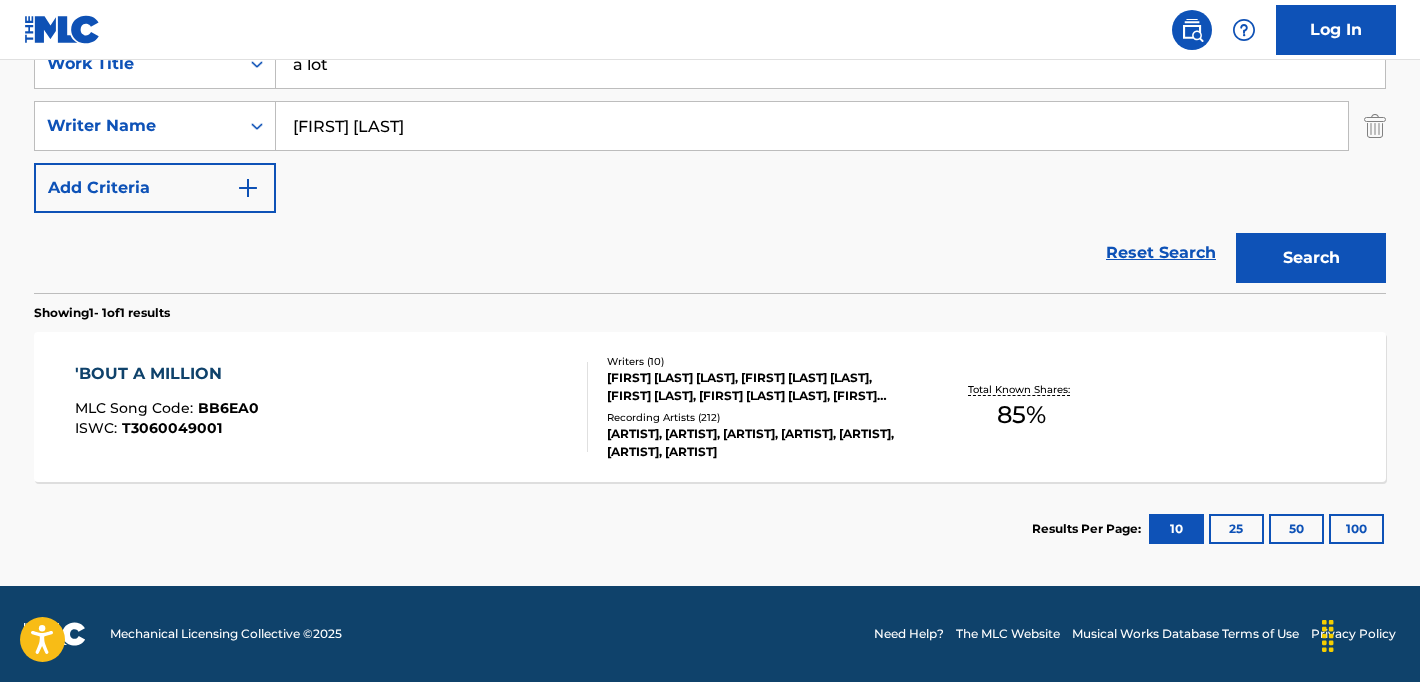scroll, scrollTop: 406, scrollLeft: 0, axis: vertical 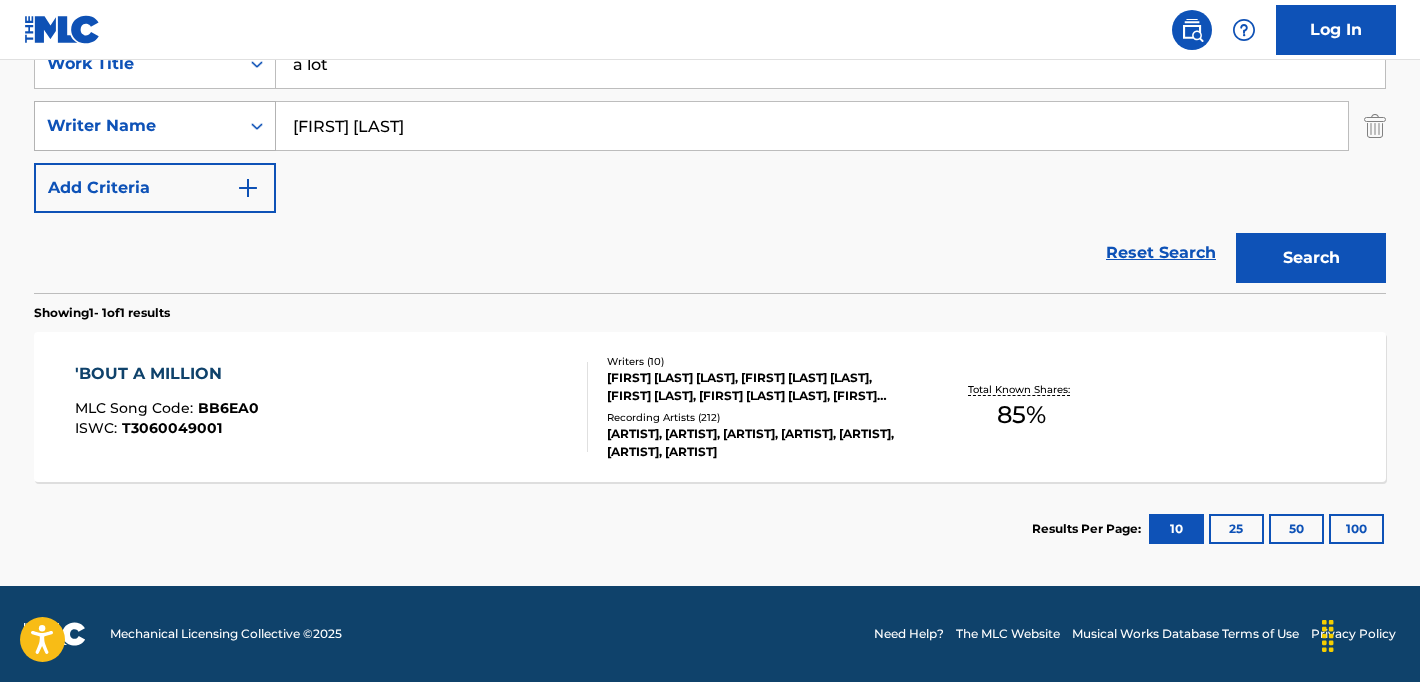 click on "Writer Name" at bounding box center (137, 126) 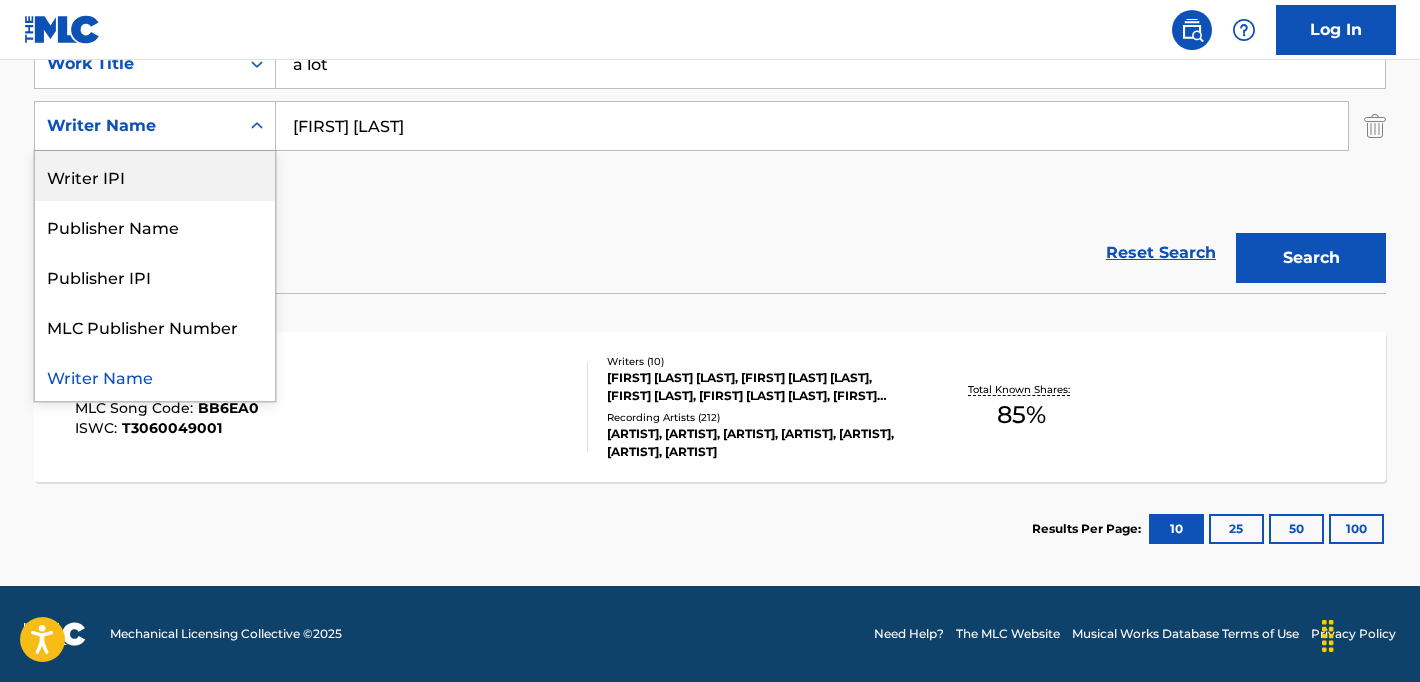 click on "Writer IPI" at bounding box center (155, 176) 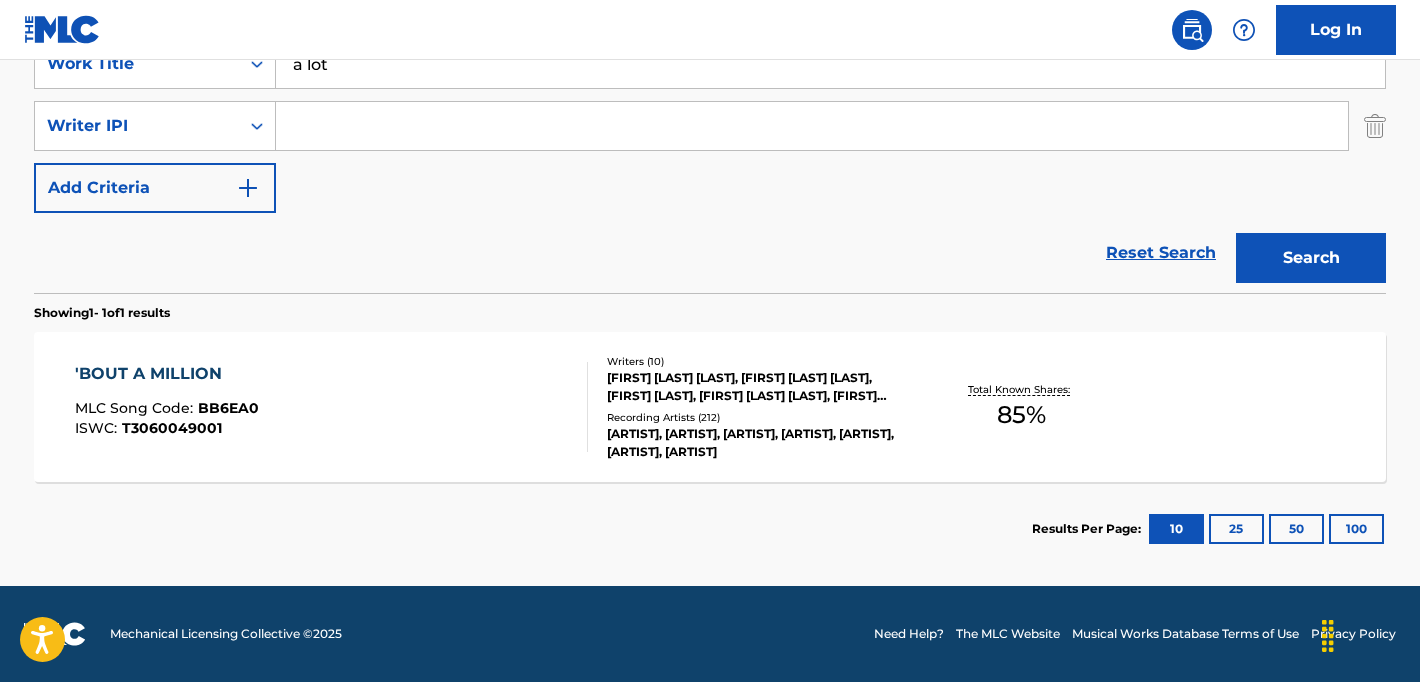 click at bounding box center [812, 126] 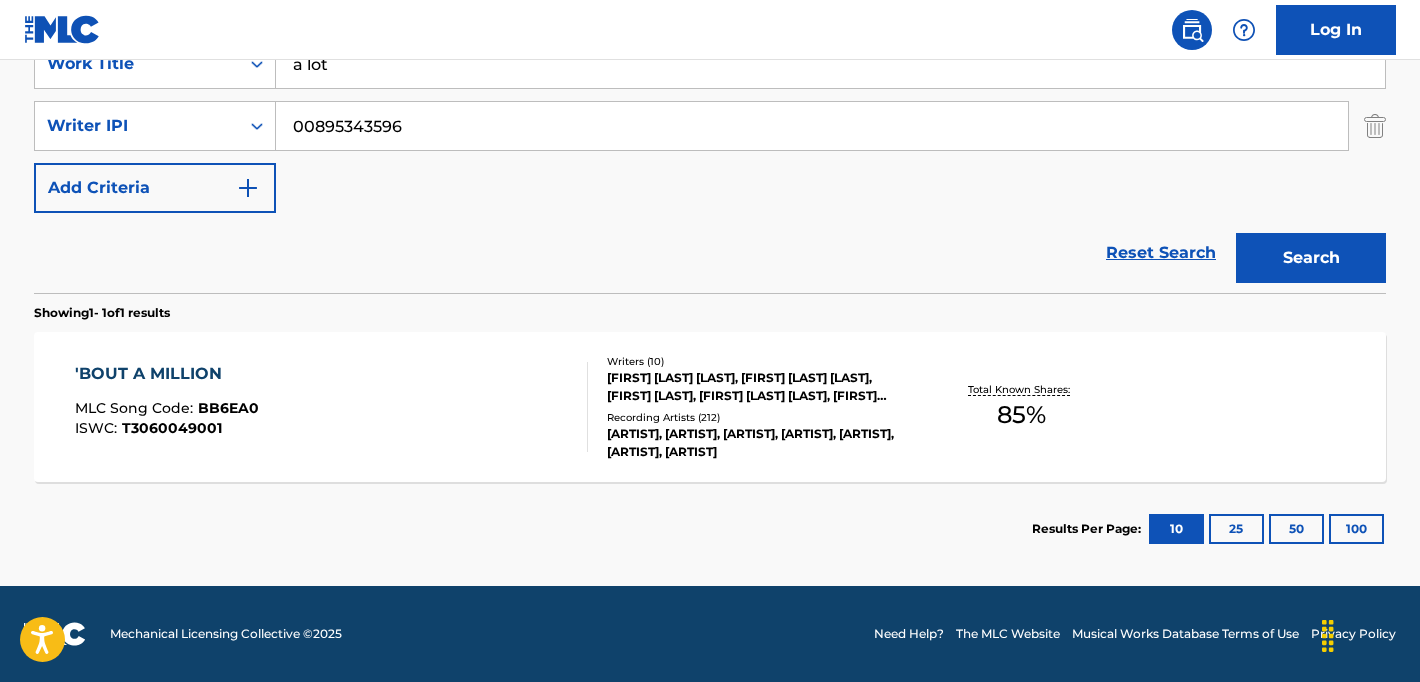 type on "00895343596" 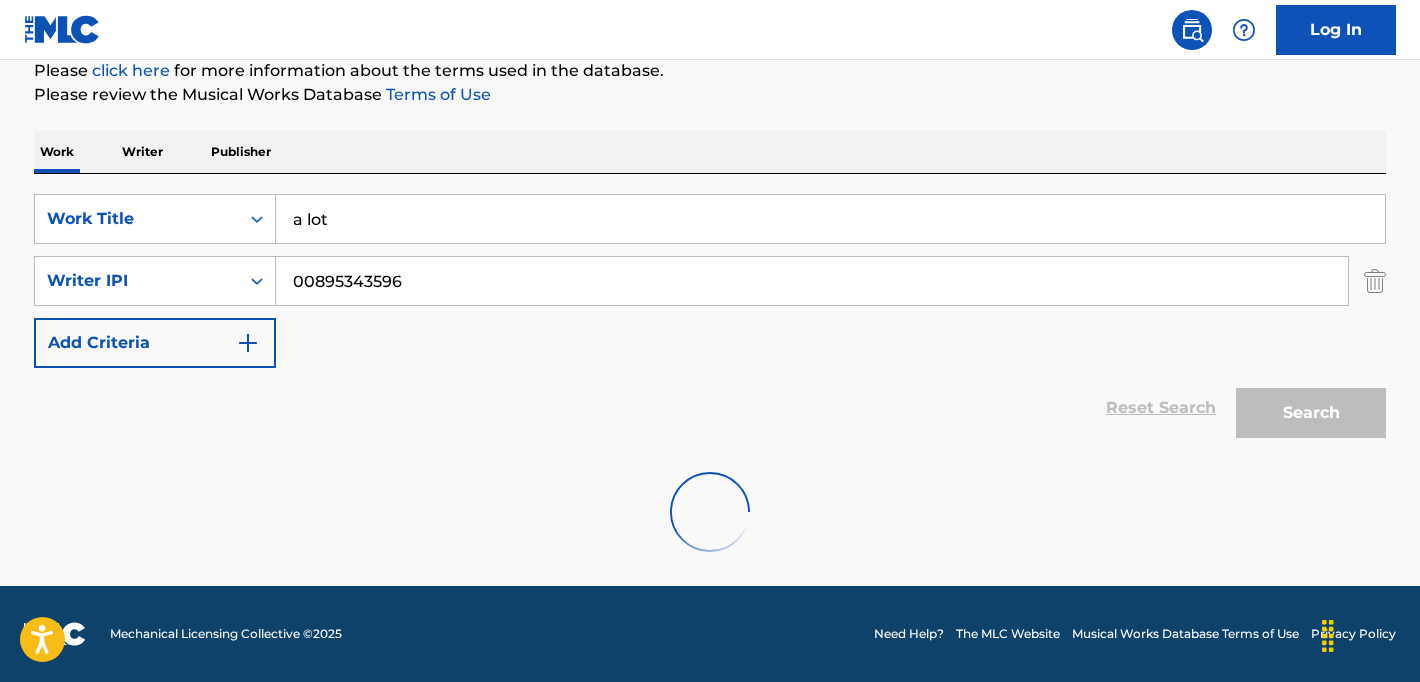 scroll, scrollTop: 186, scrollLeft: 0, axis: vertical 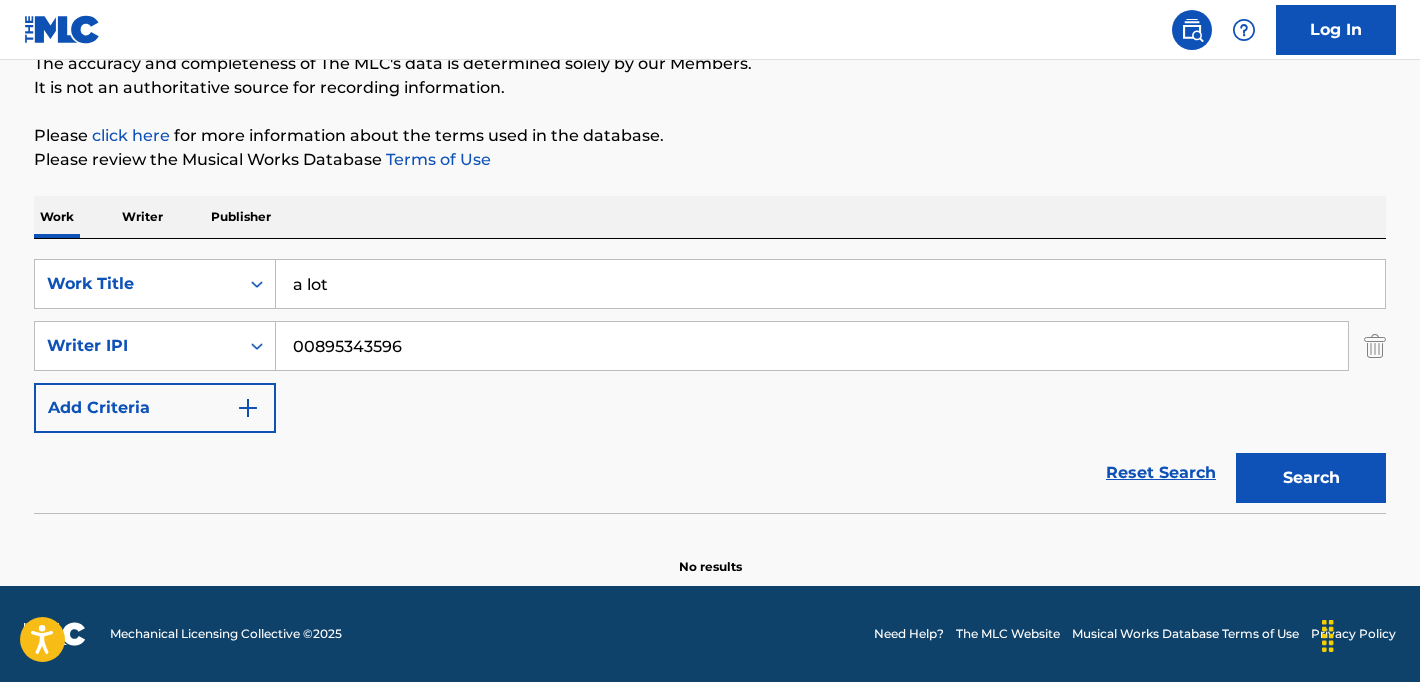 click on "a lot" at bounding box center [830, 284] 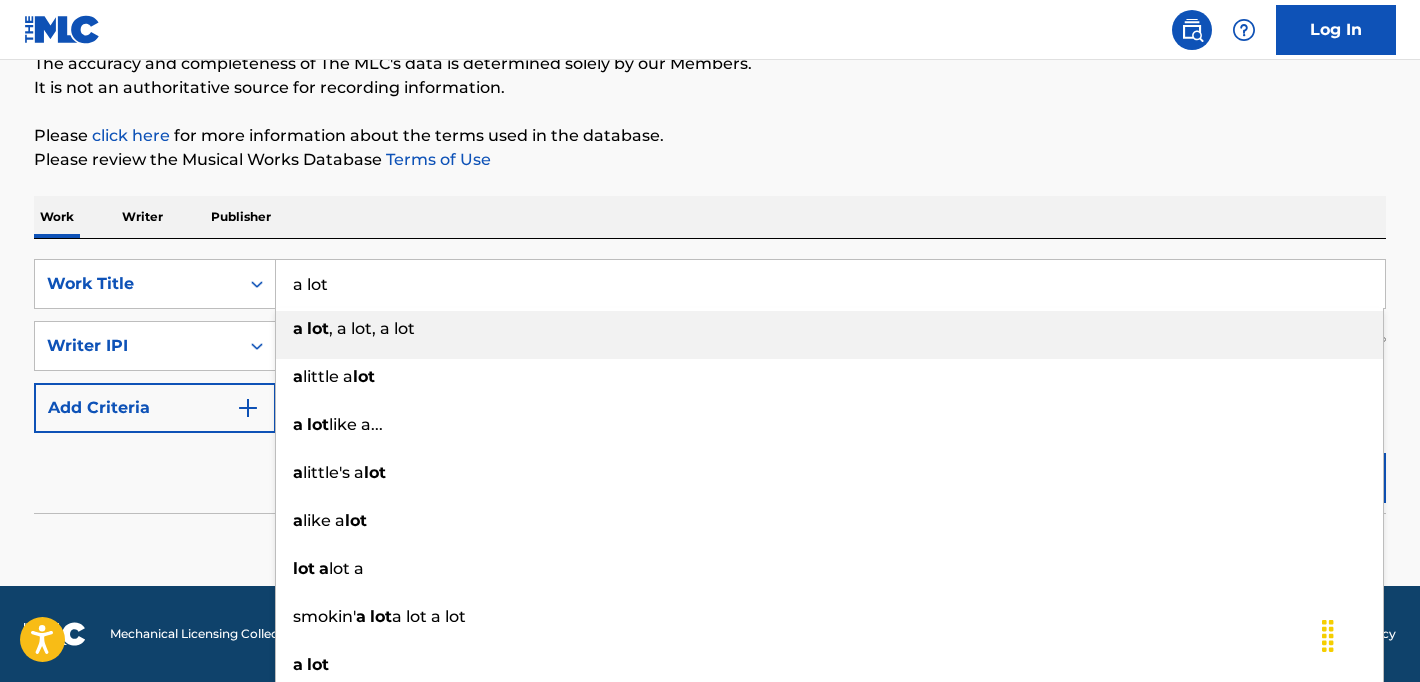 type on "a" 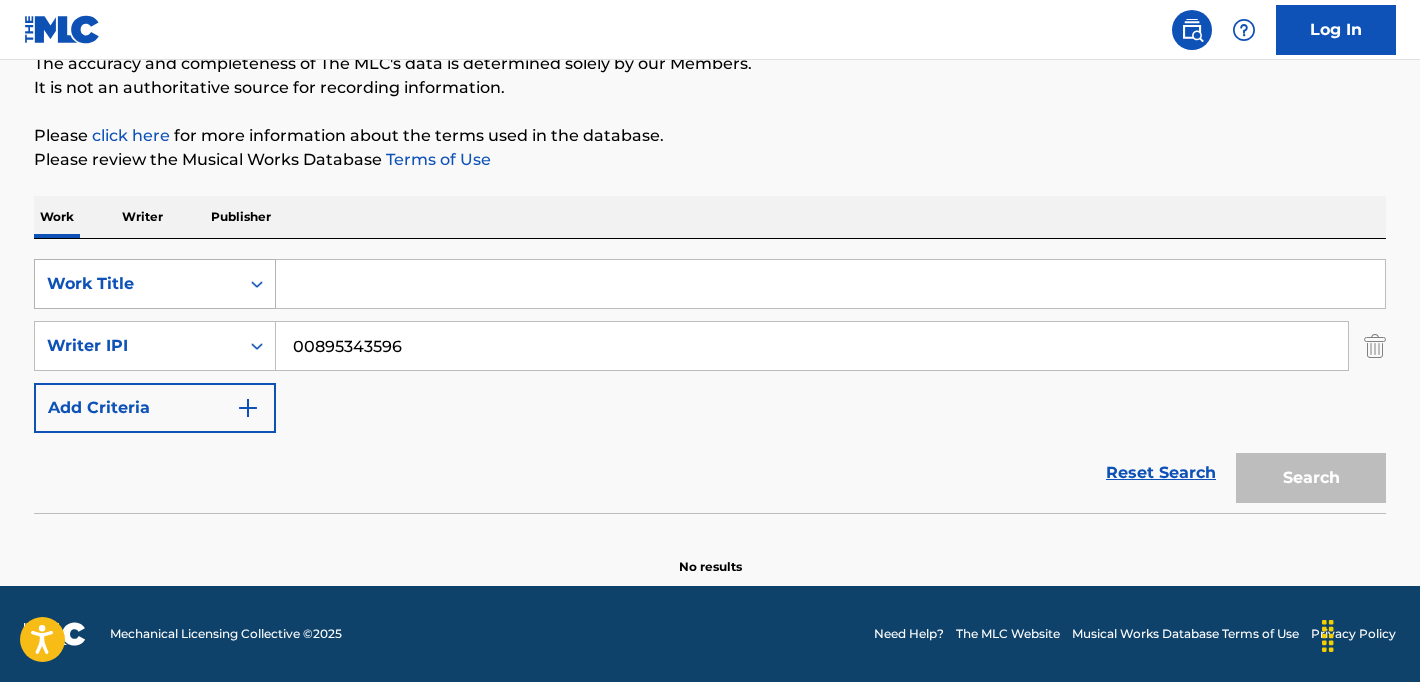 type 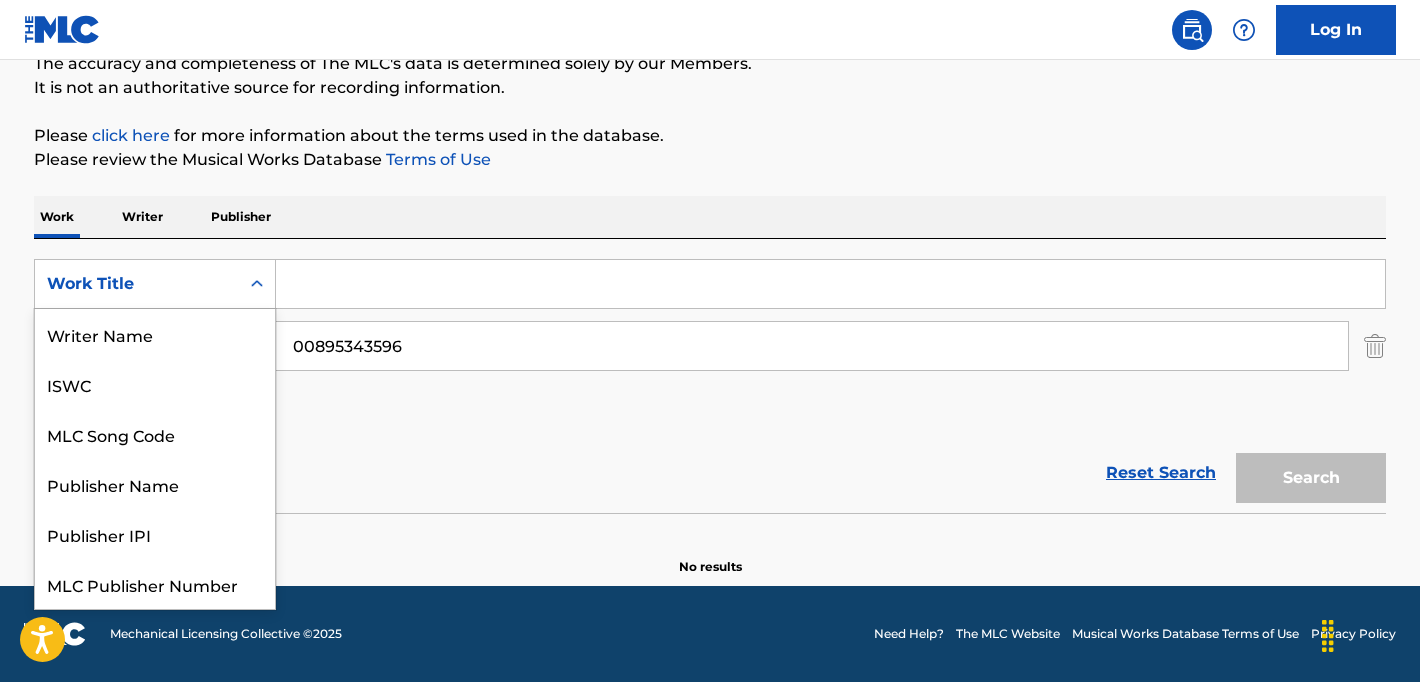 scroll, scrollTop: 50, scrollLeft: 0, axis: vertical 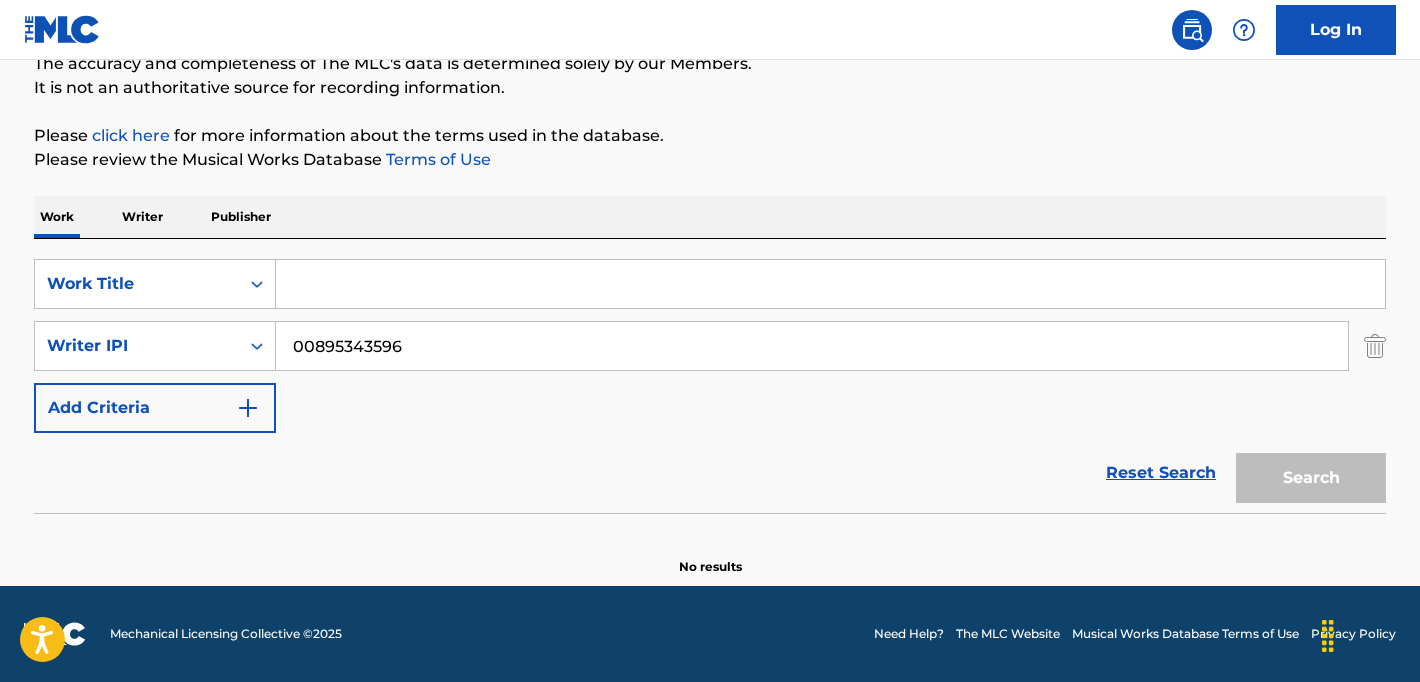 click on "Reset Search Search" at bounding box center [710, 473] 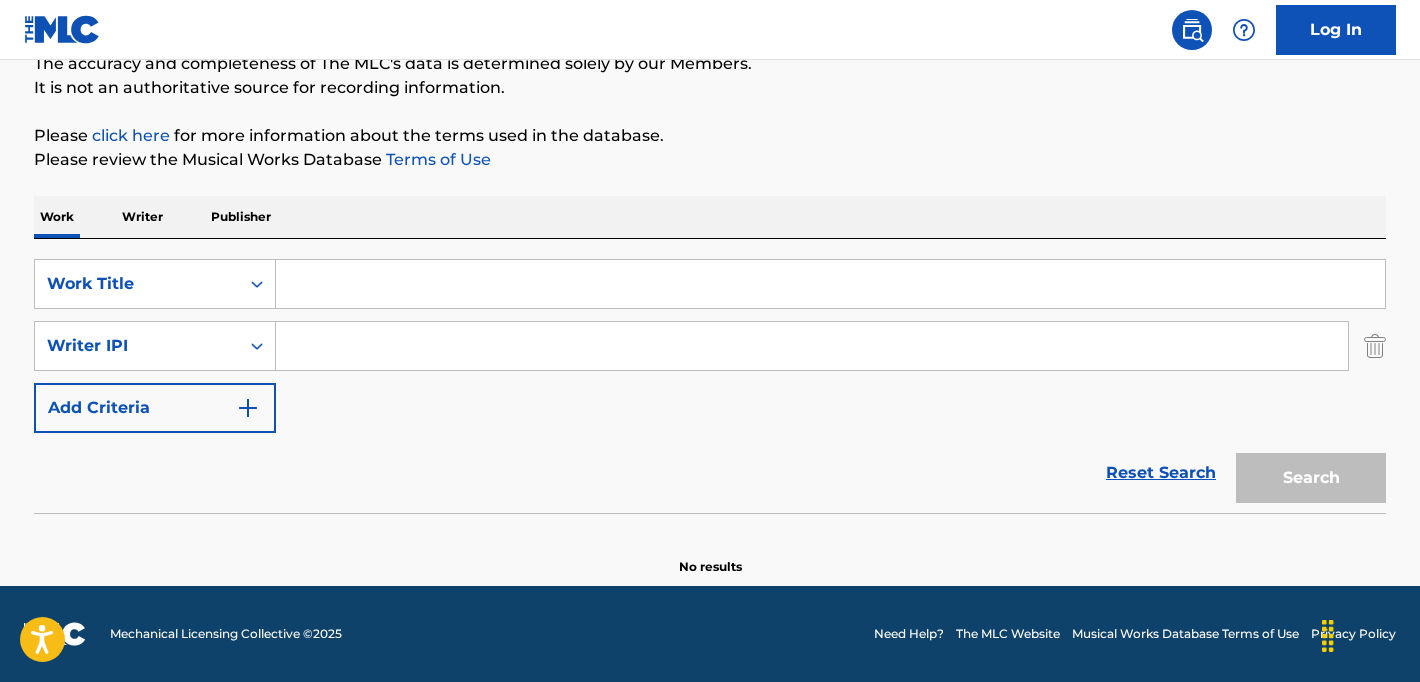 type 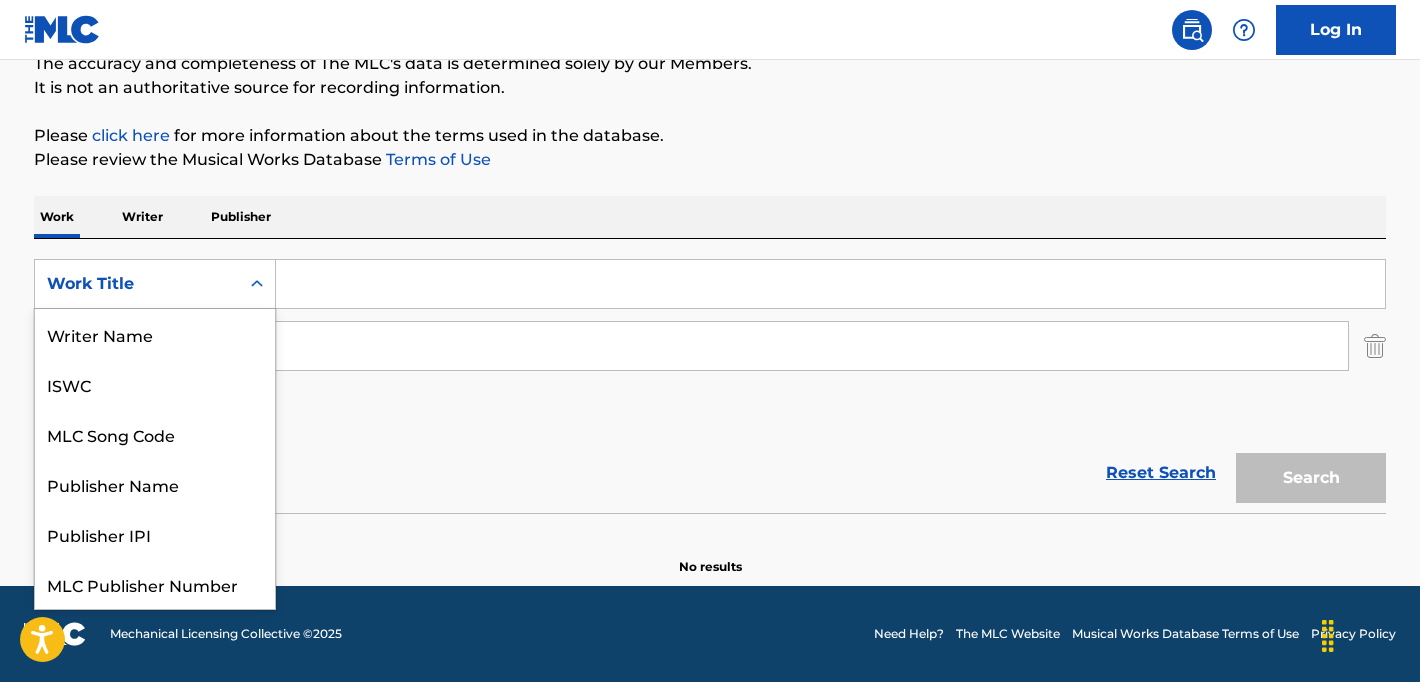 click on "Work Title" at bounding box center [137, 284] 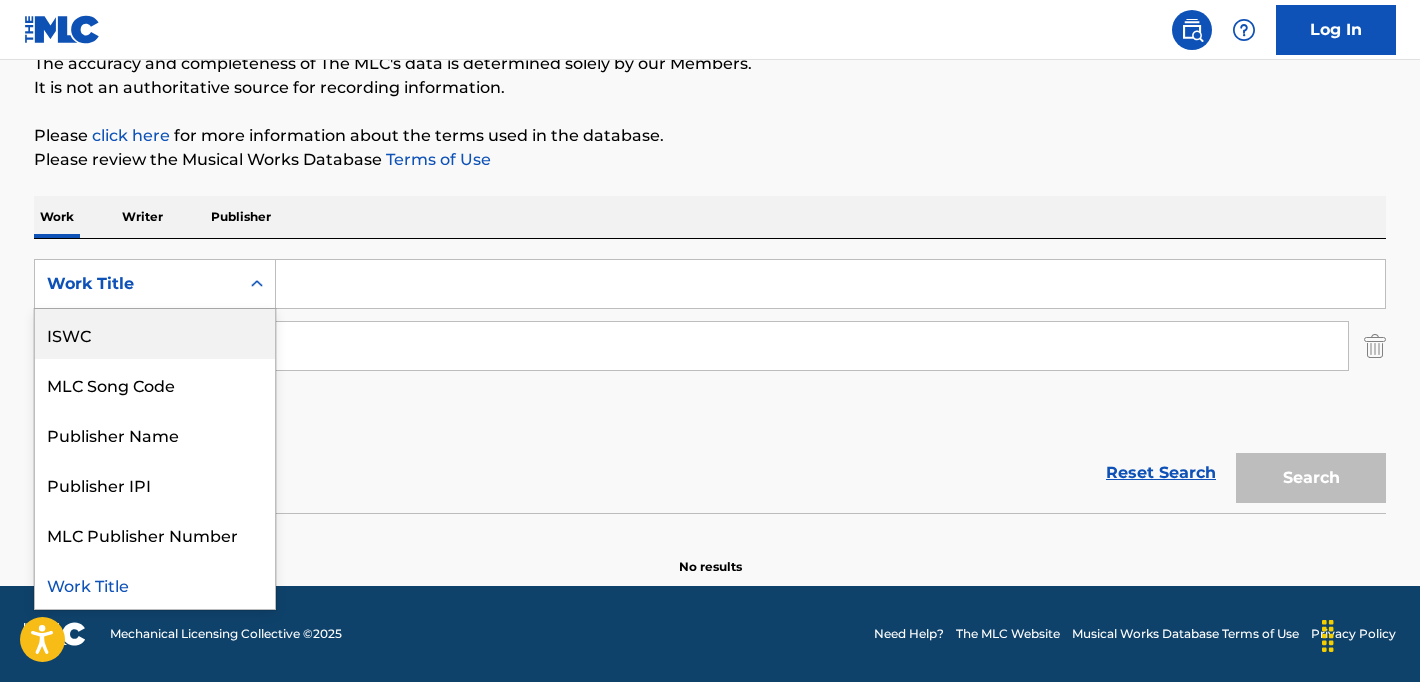 click on "Work Title" at bounding box center (137, 284) 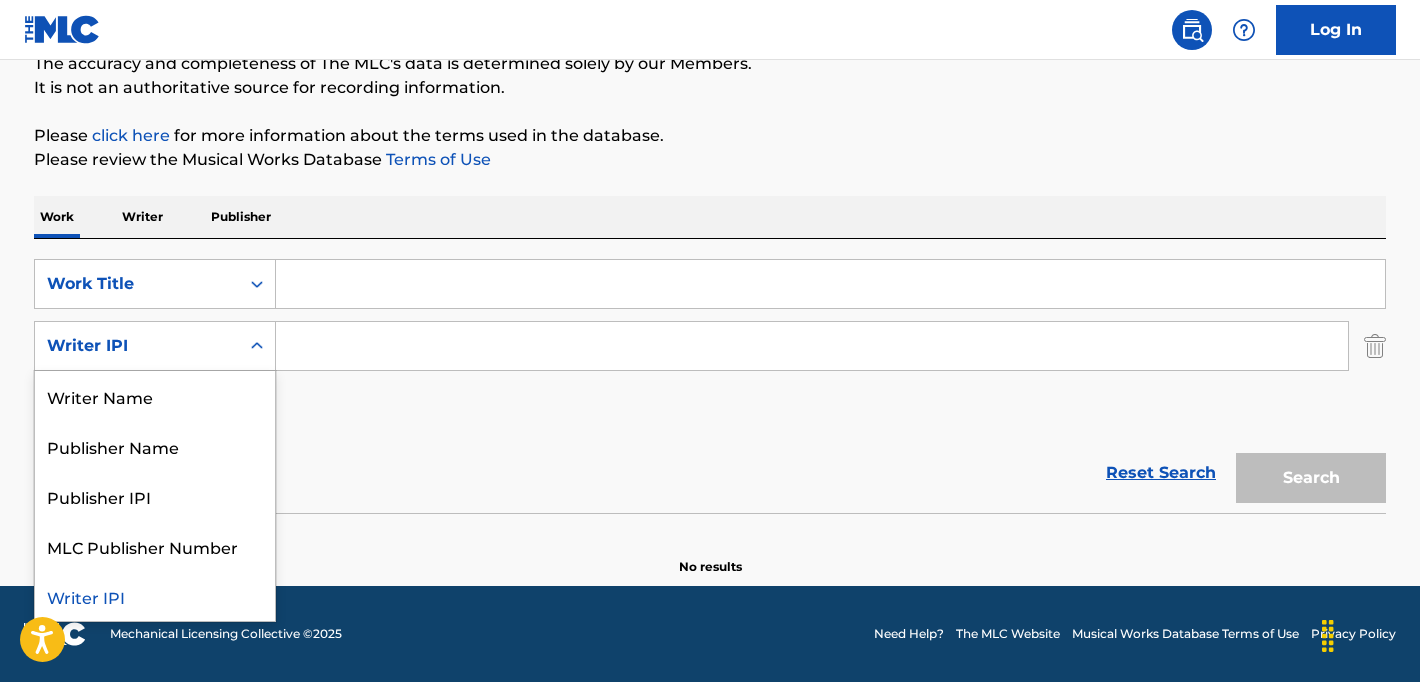 click at bounding box center (257, 346) 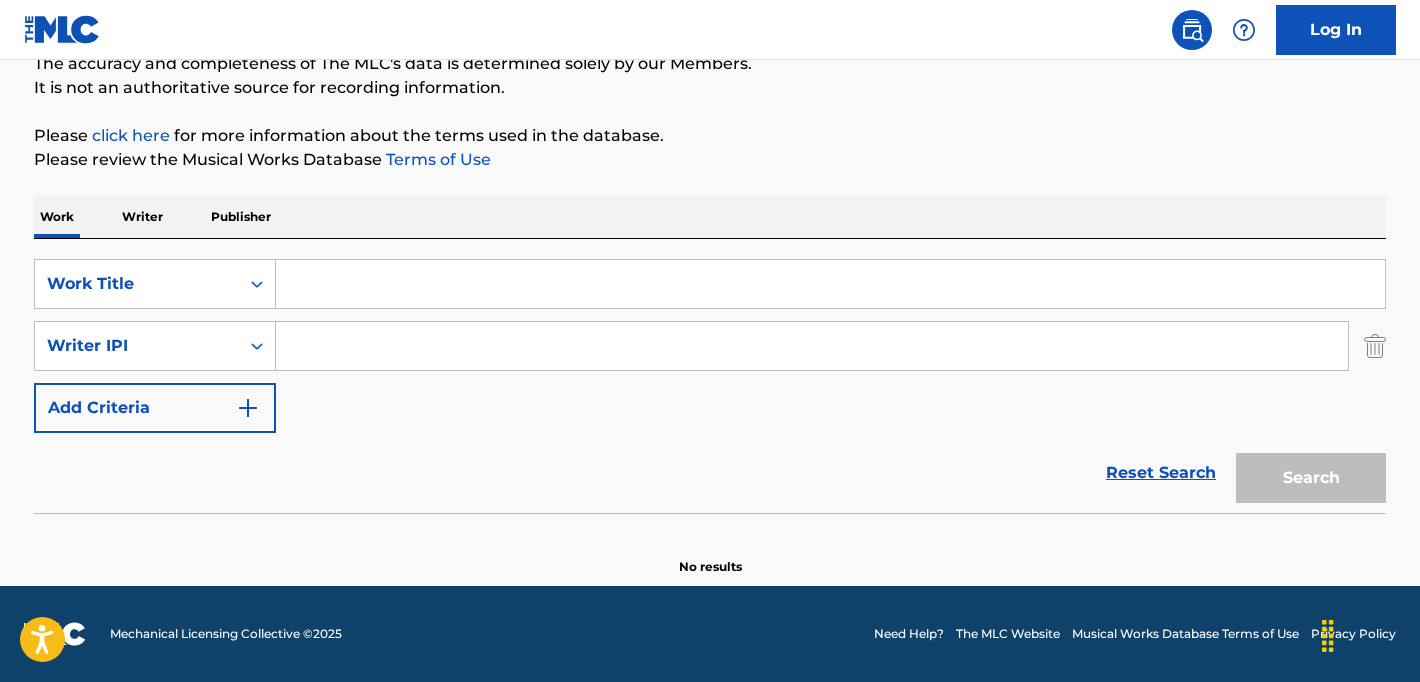 click at bounding box center (257, 346) 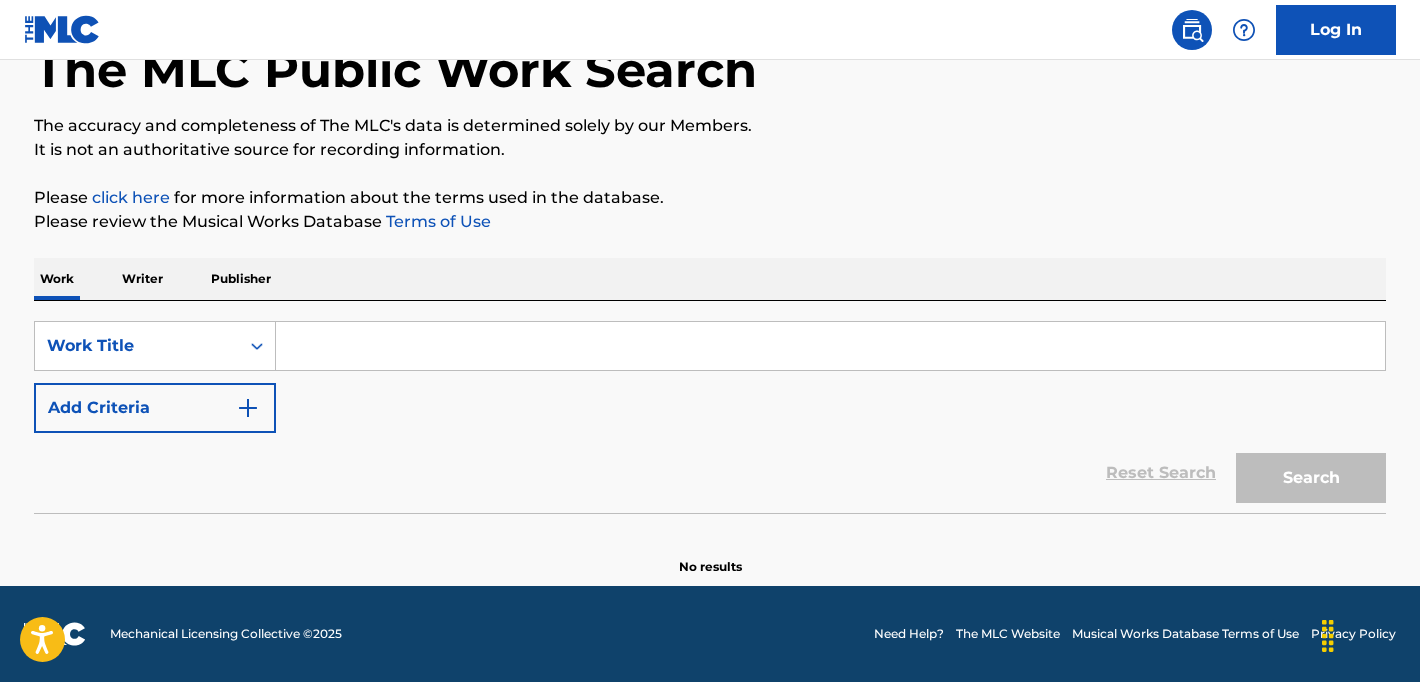 scroll, scrollTop: 124, scrollLeft: 0, axis: vertical 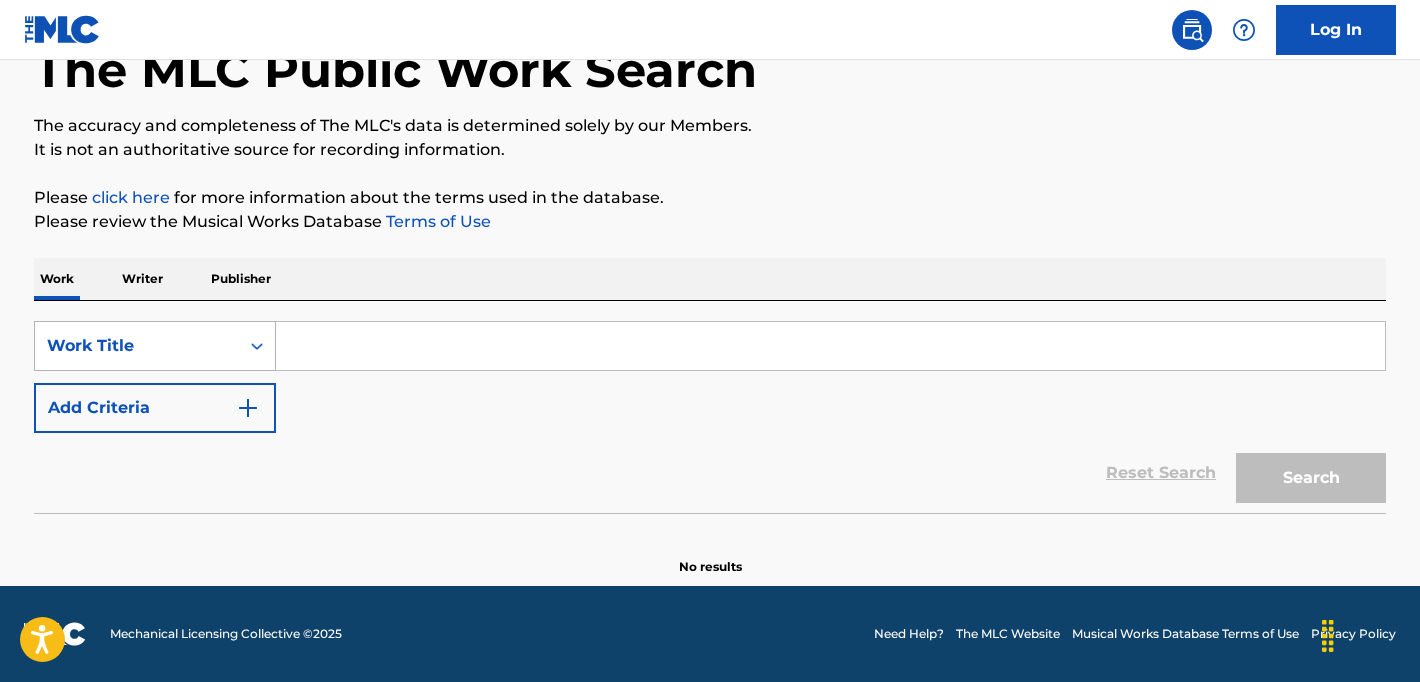 click on "Work Title" at bounding box center (137, 346) 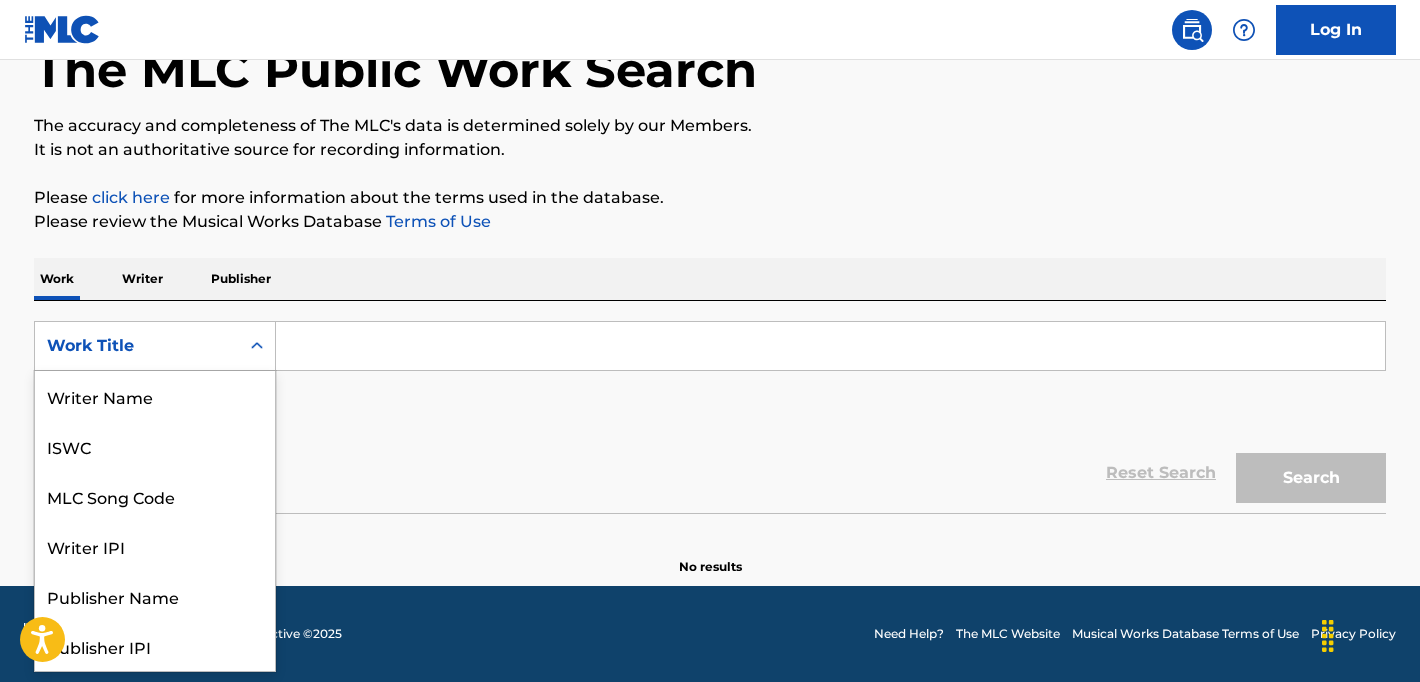 scroll, scrollTop: 100, scrollLeft: 0, axis: vertical 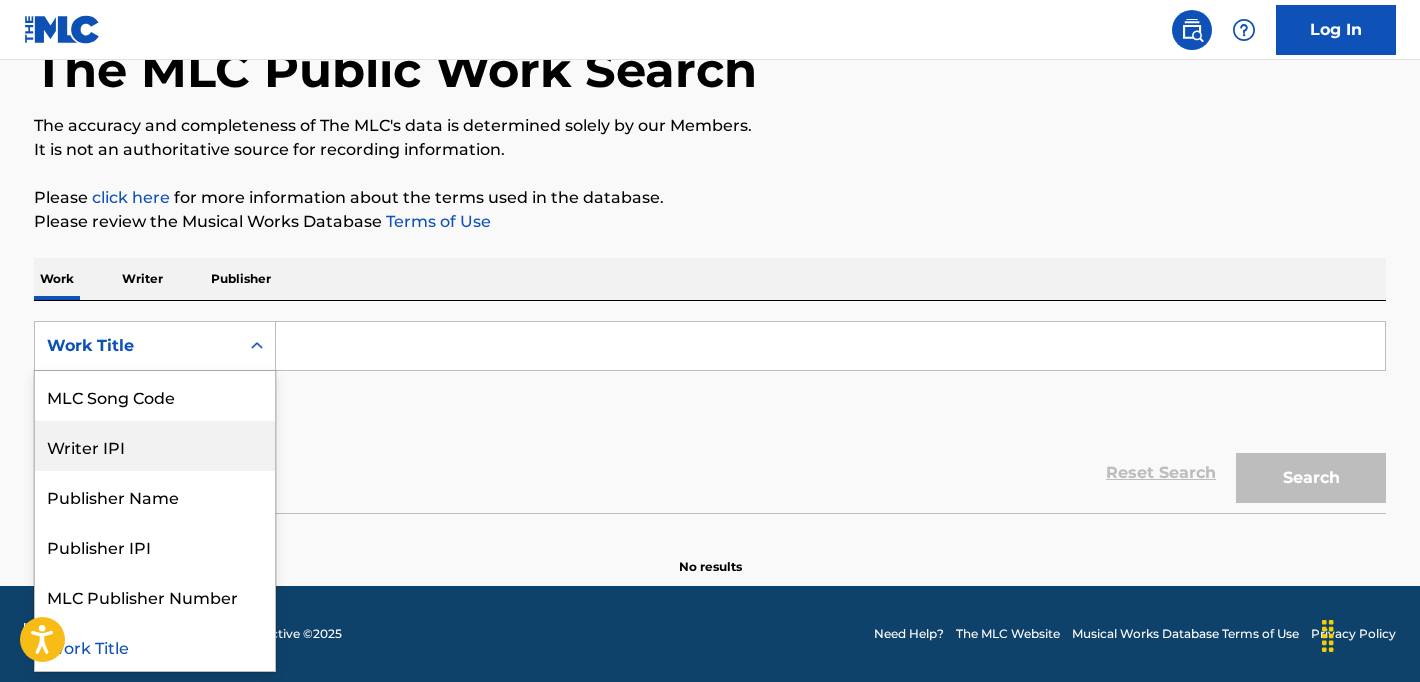 click on "Writer IPI" at bounding box center (155, 446) 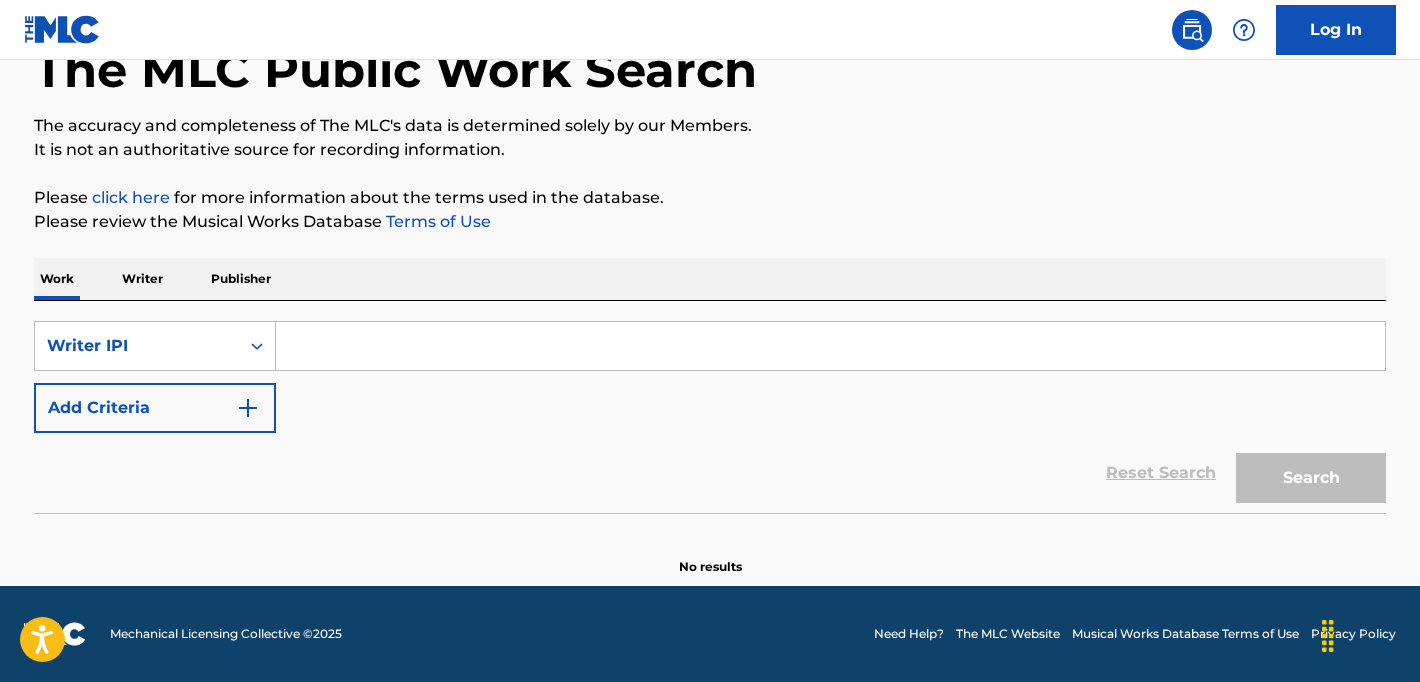 click at bounding box center [830, 346] 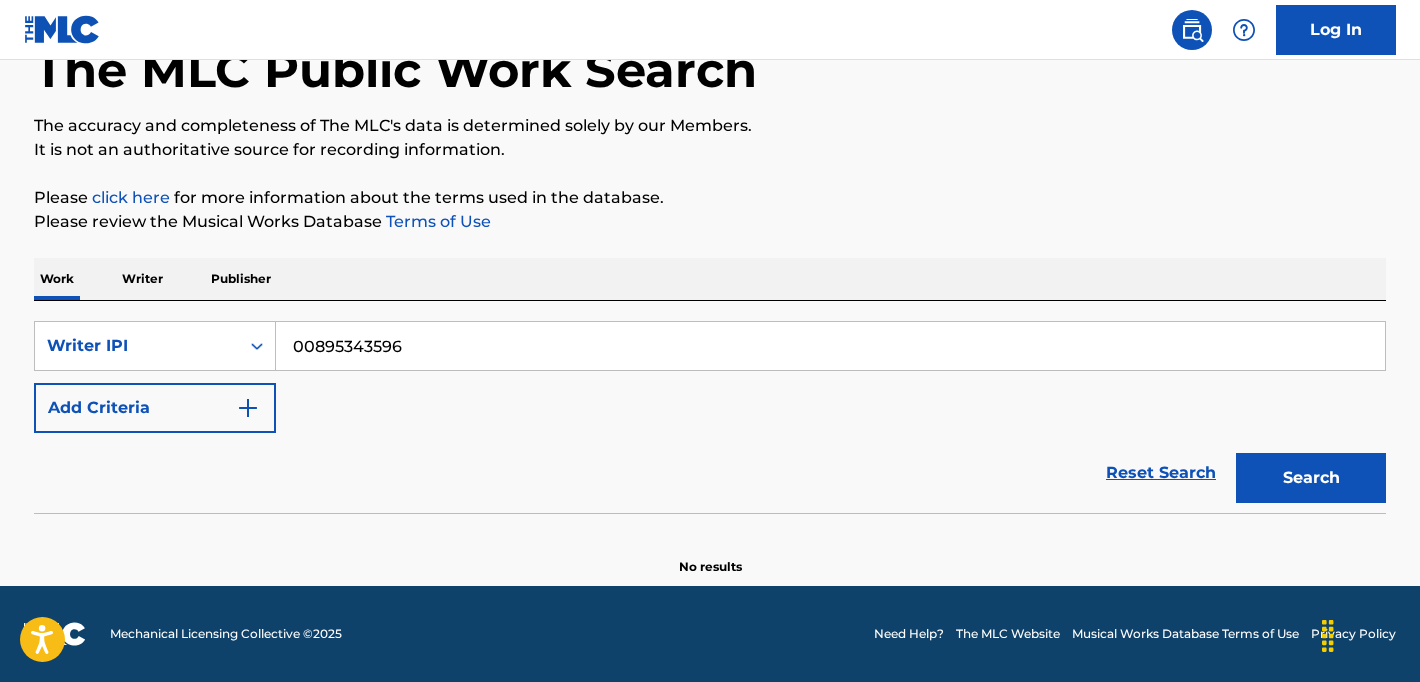 click on "Search" at bounding box center [1311, 478] 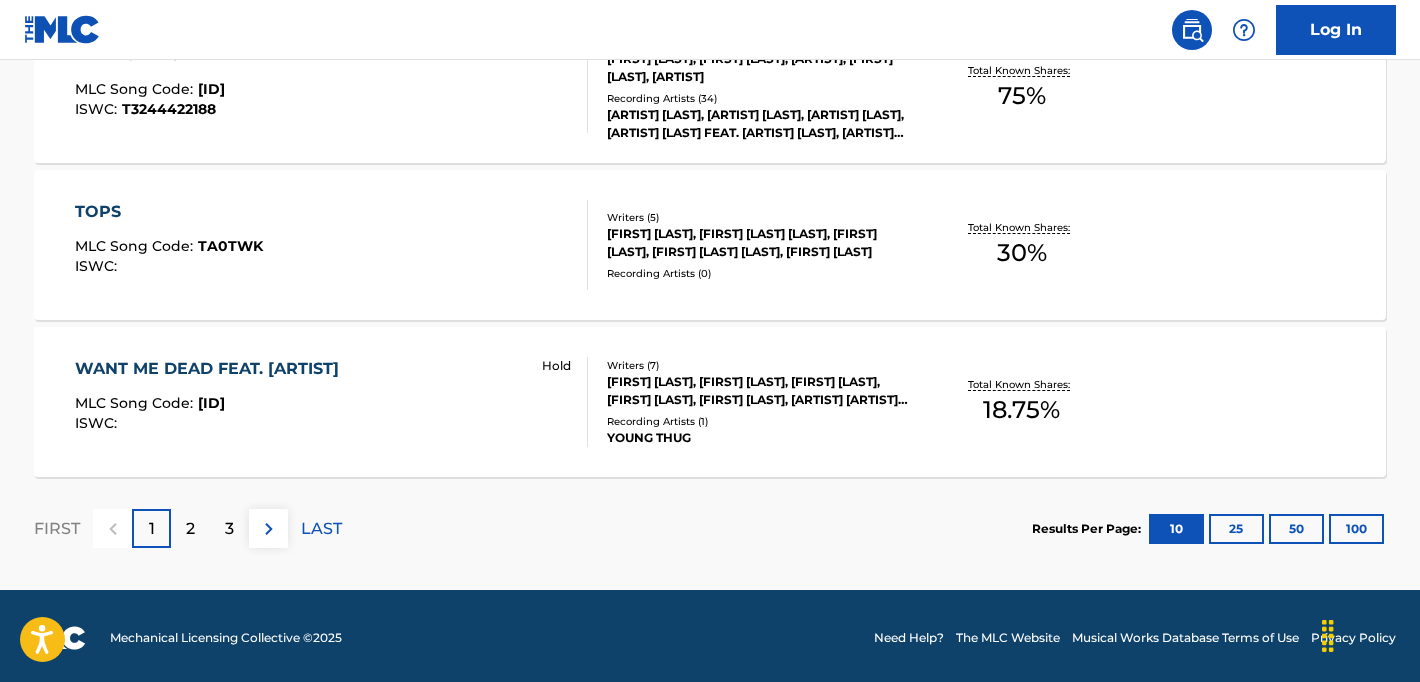scroll, scrollTop: 1766, scrollLeft: 0, axis: vertical 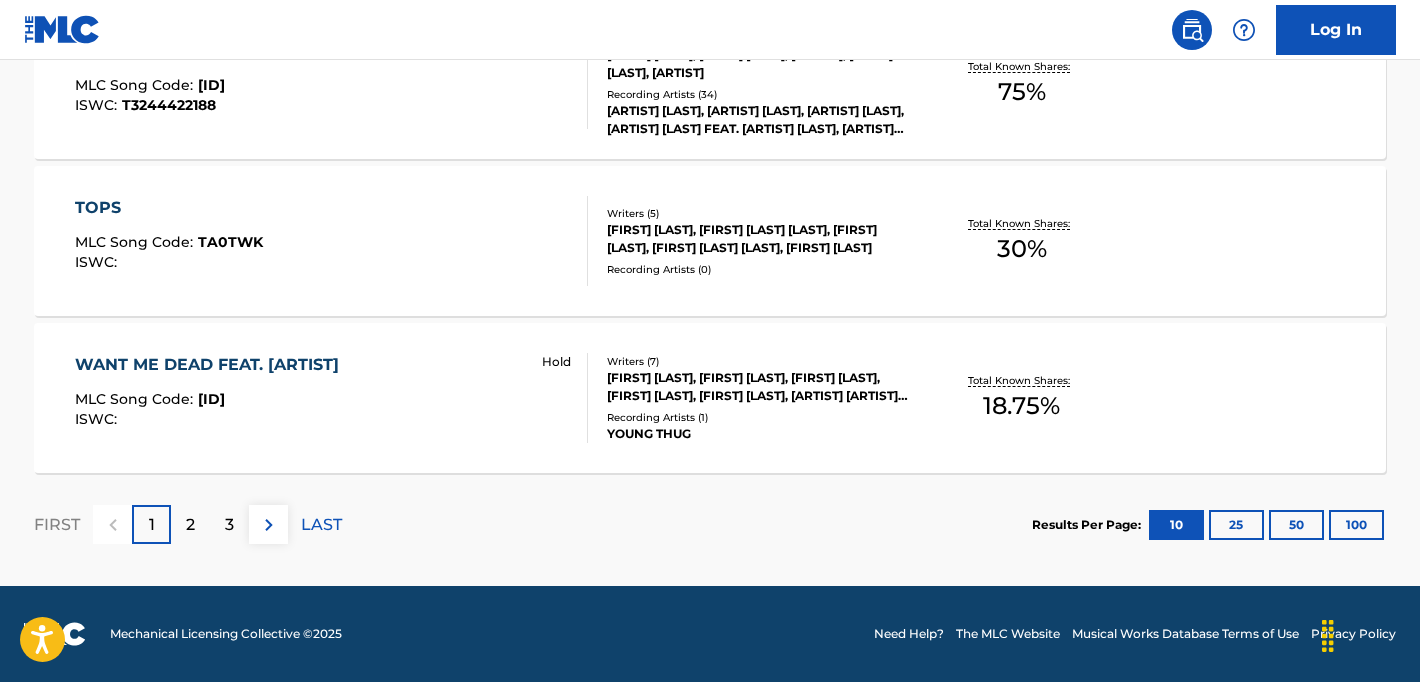 click on "2" at bounding box center (190, 524) 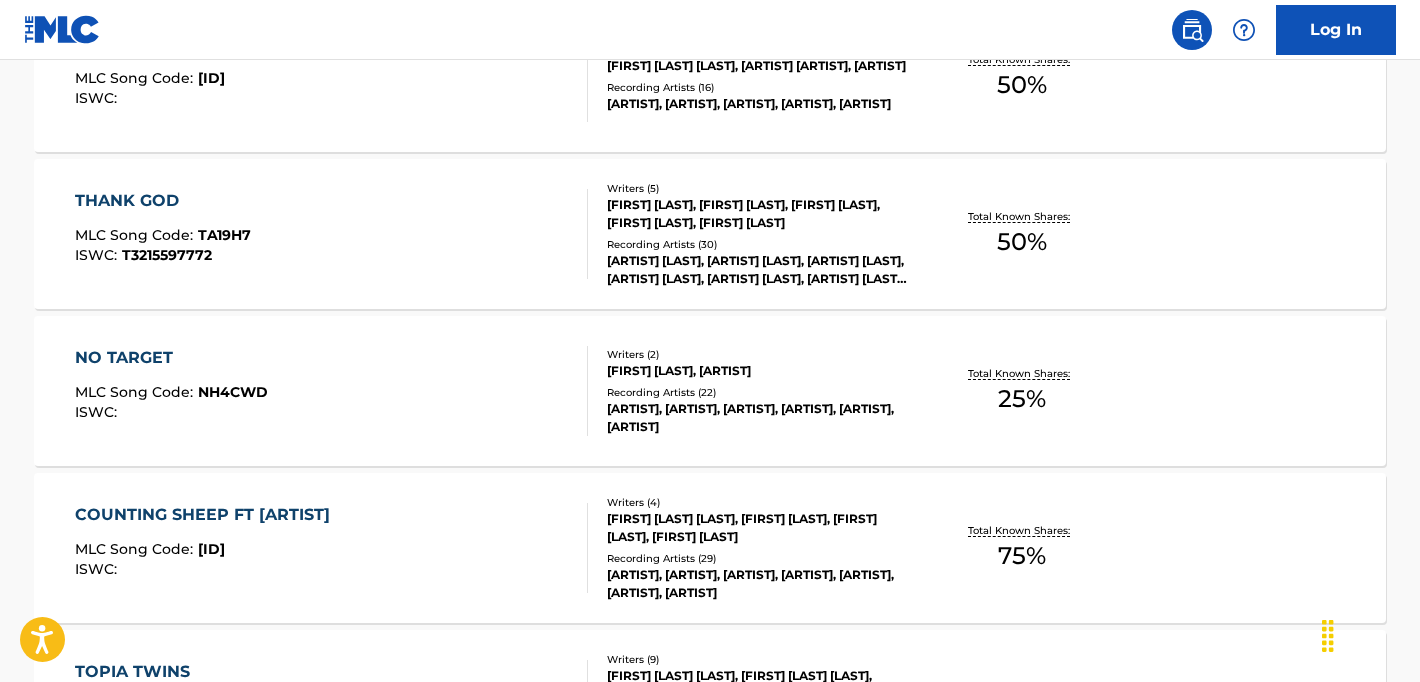 scroll, scrollTop: 0, scrollLeft: 0, axis: both 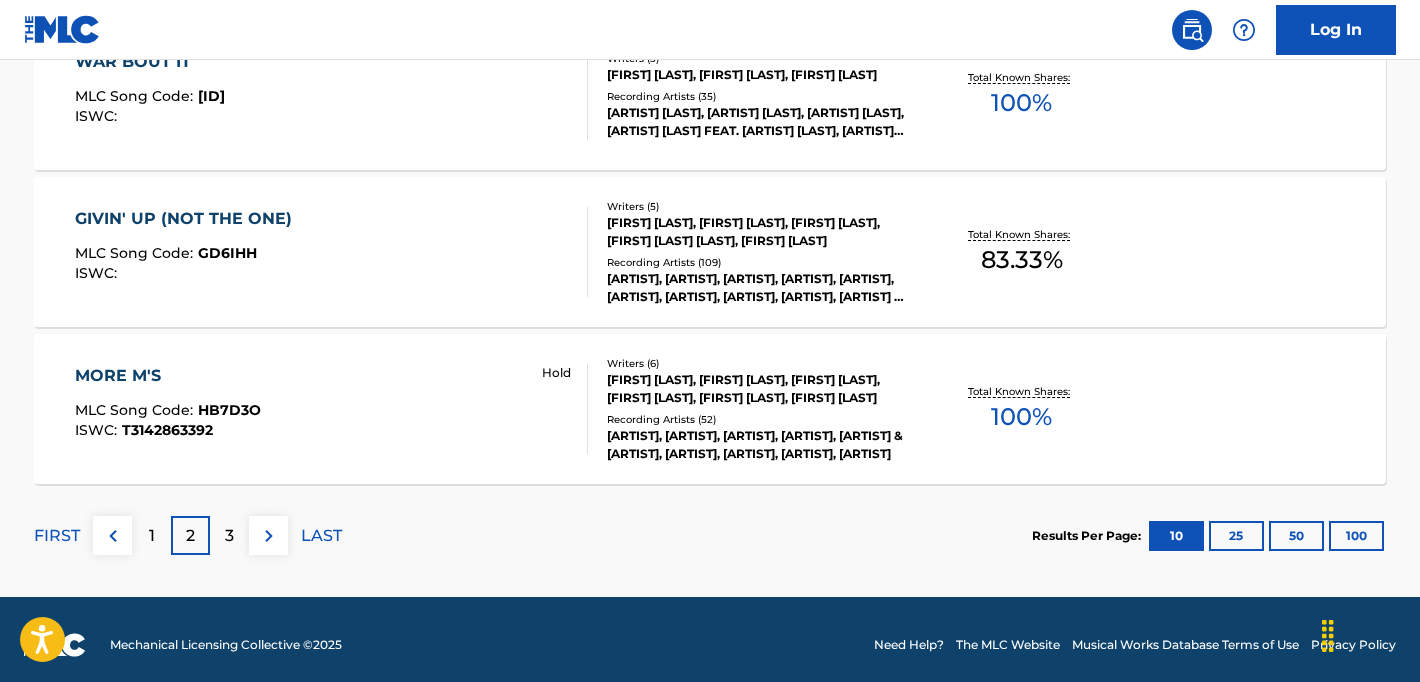 click on "3" at bounding box center (229, 535) 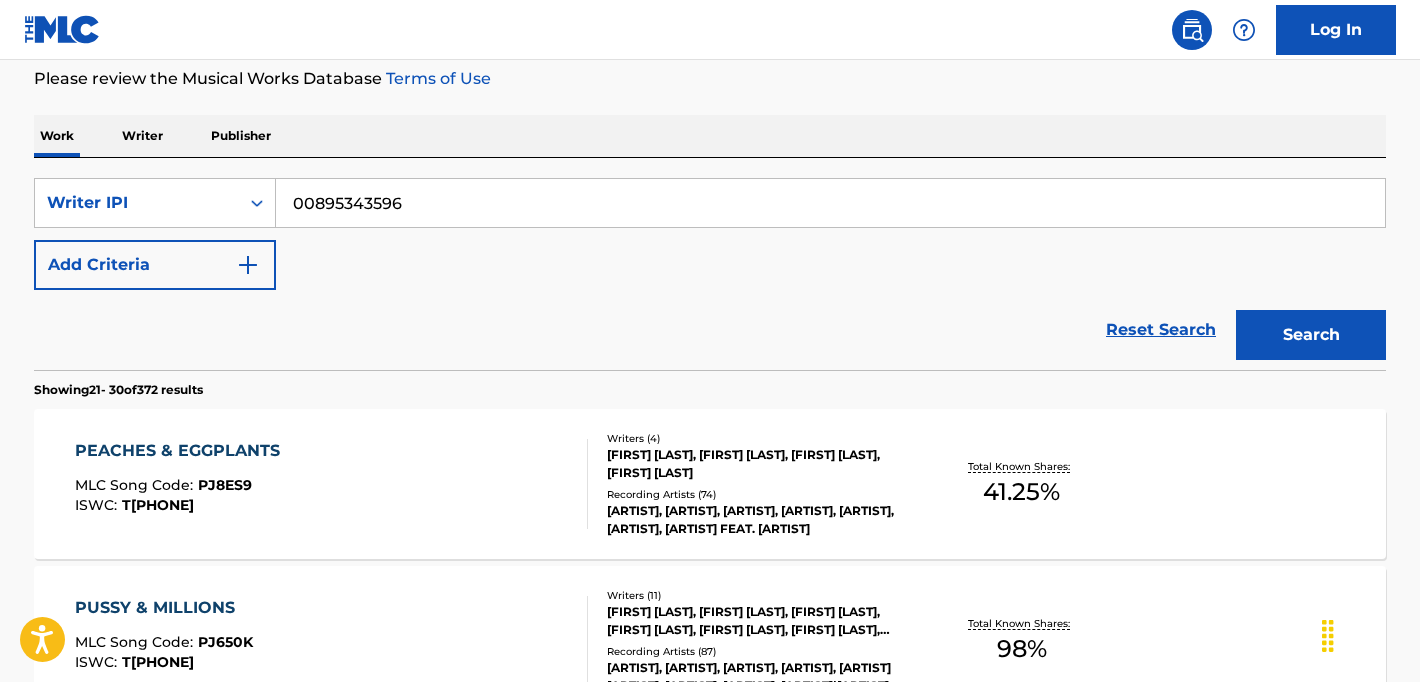 scroll, scrollTop: 260, scrollLeft: 0, axis: vertical 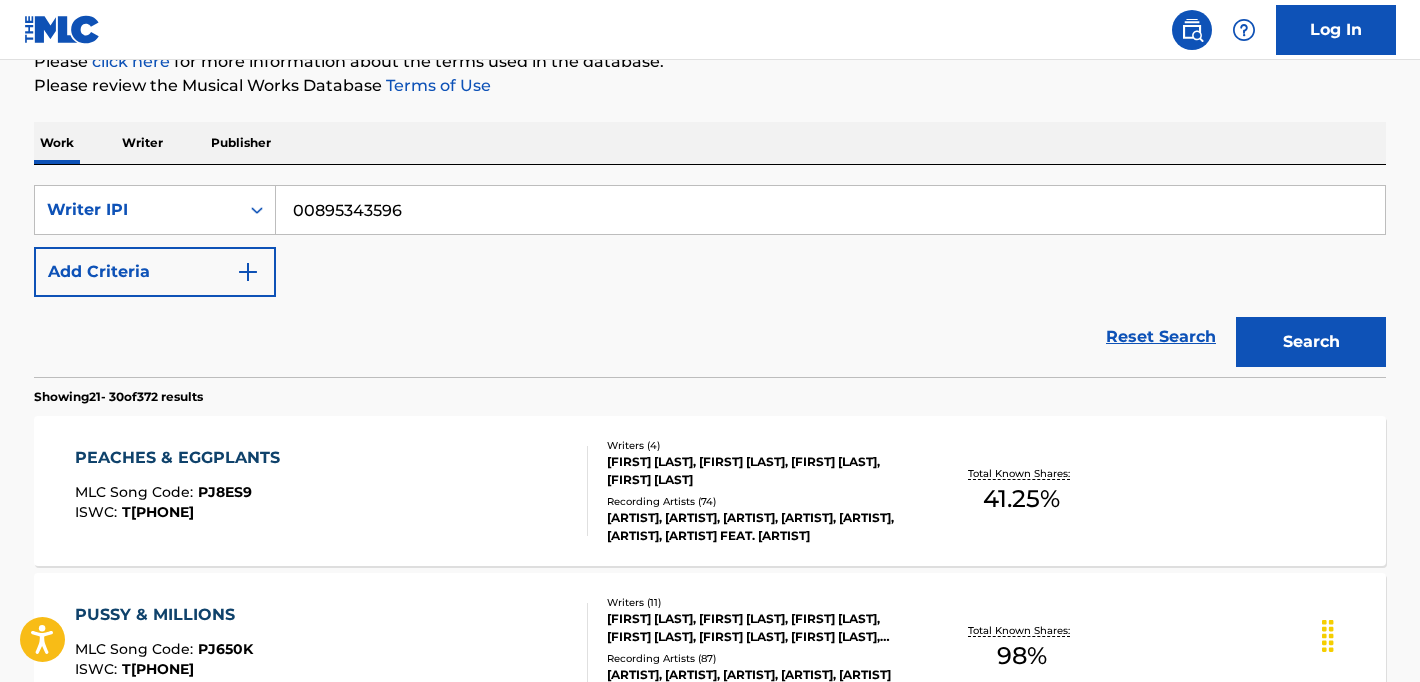click on "Add Criteria" at bounding box center [155, 272] 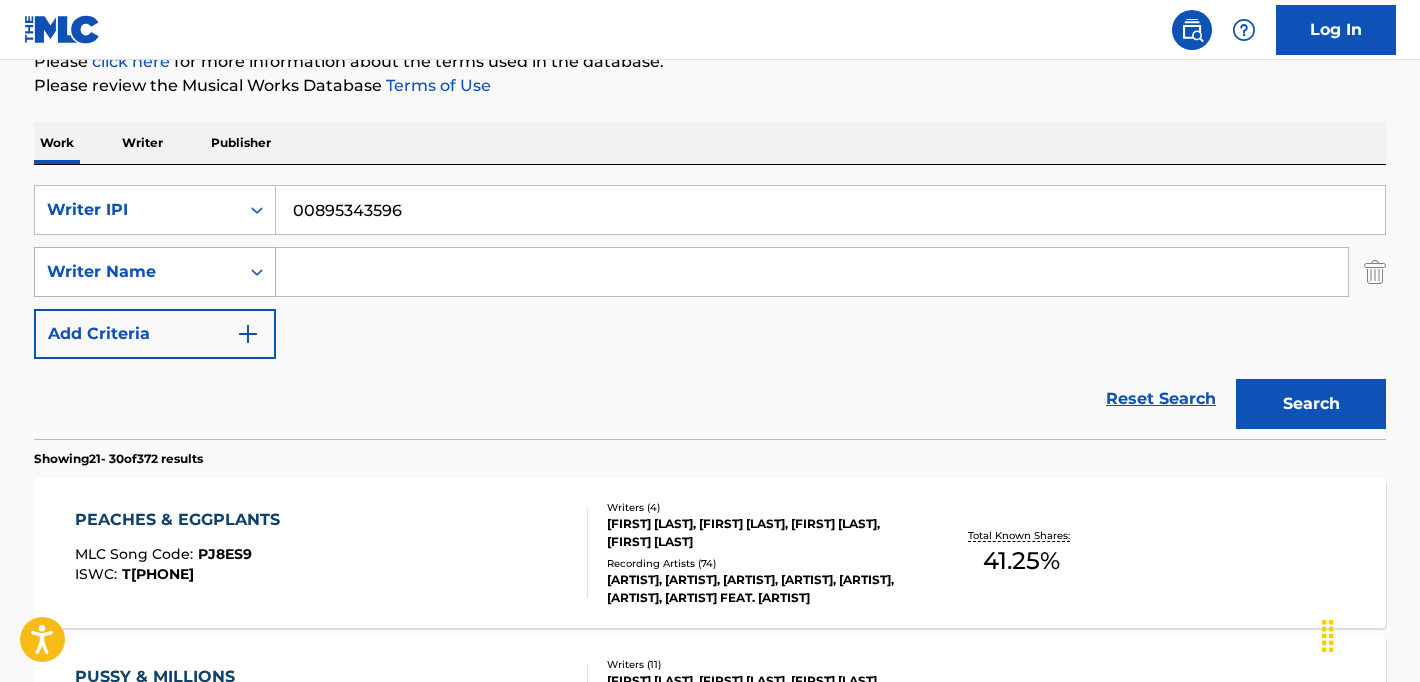 click on "Writer Name" at bounding box center (137, 272) 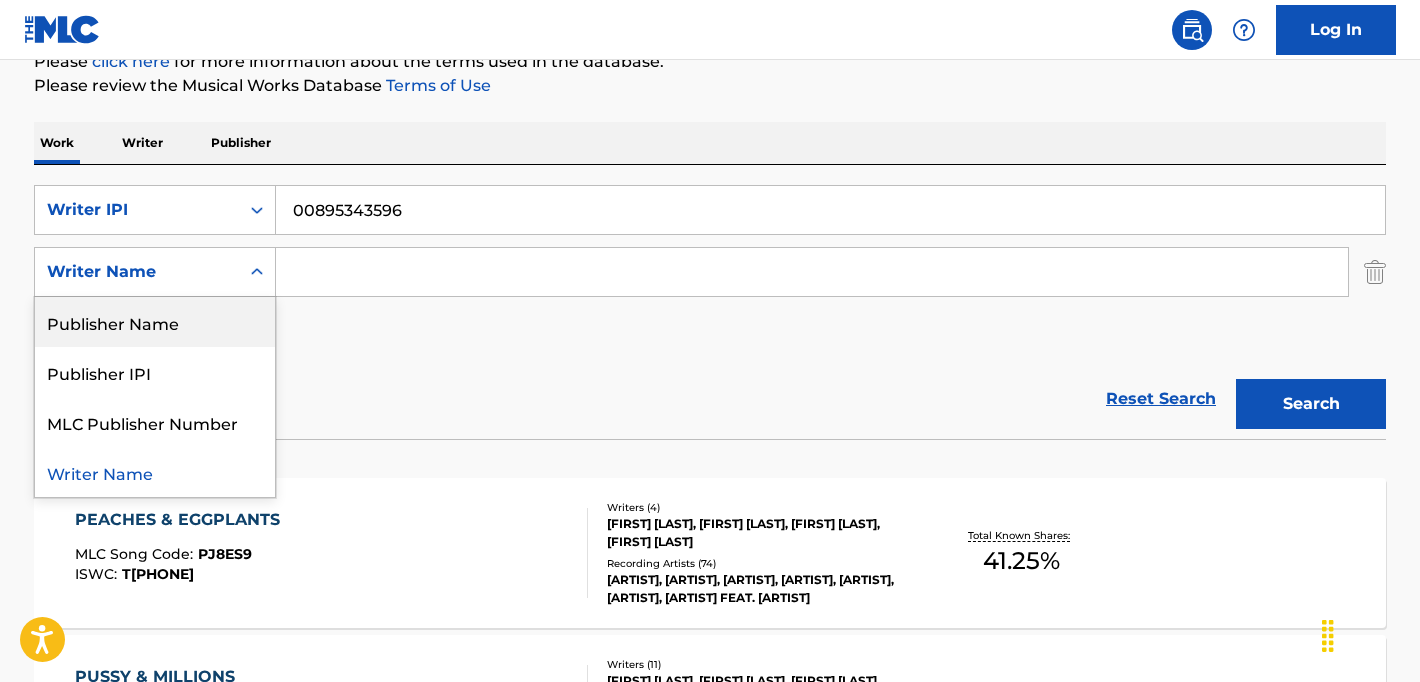 click at bounding box center (1375, 272) 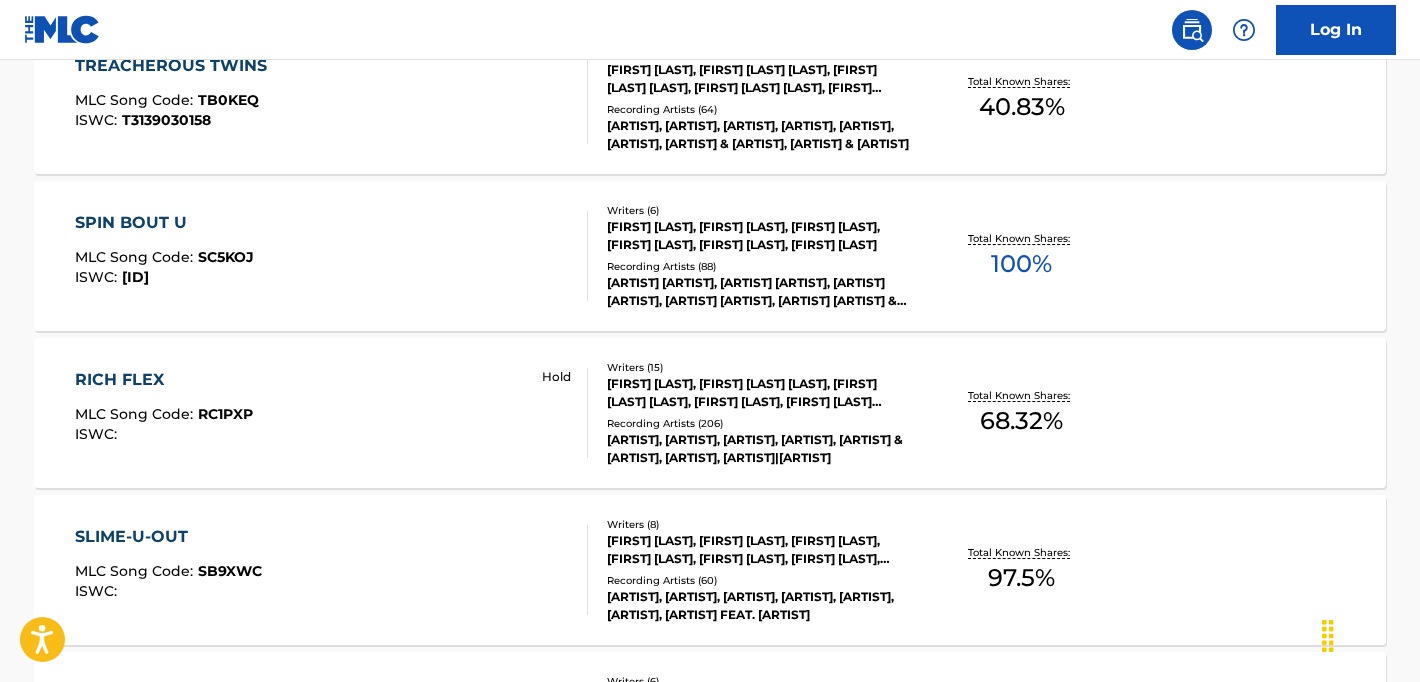 scroll, scrollTop: 1766, scrollLeft: 0, axis: vertical 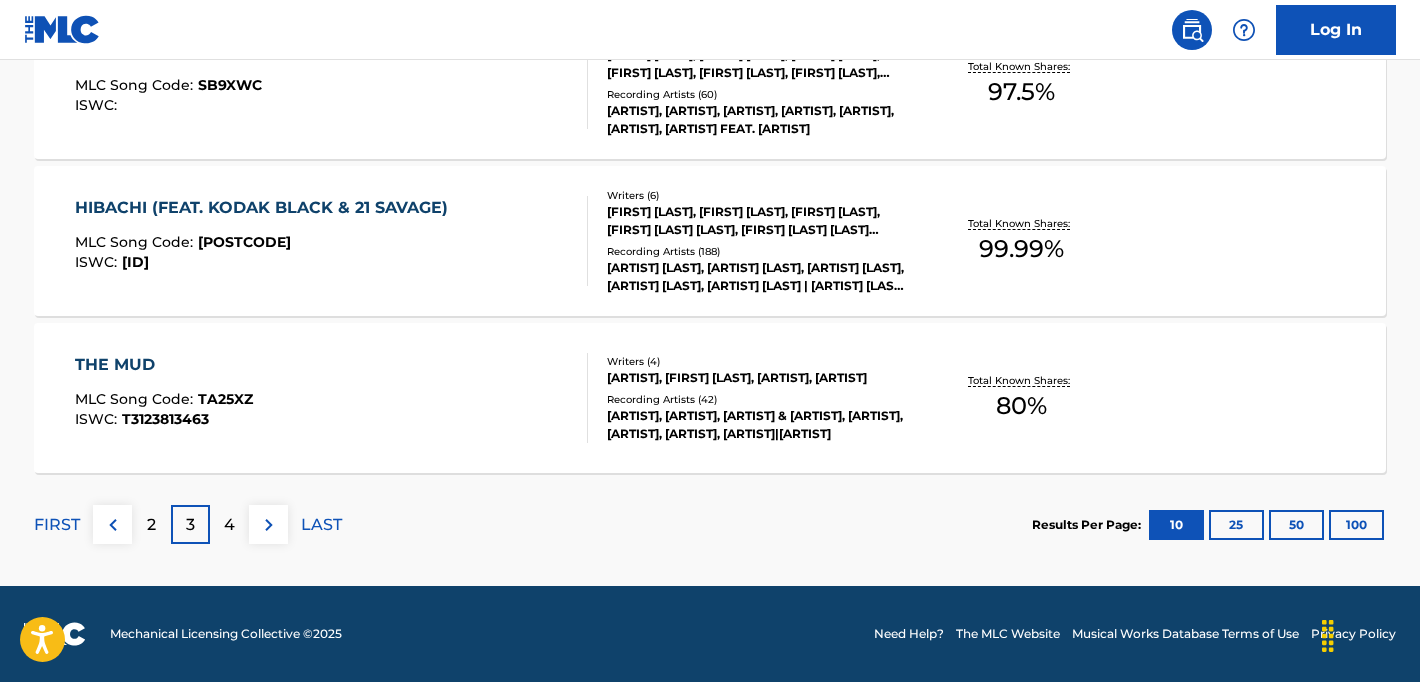 click on "4" at bounding box center [229, 524] 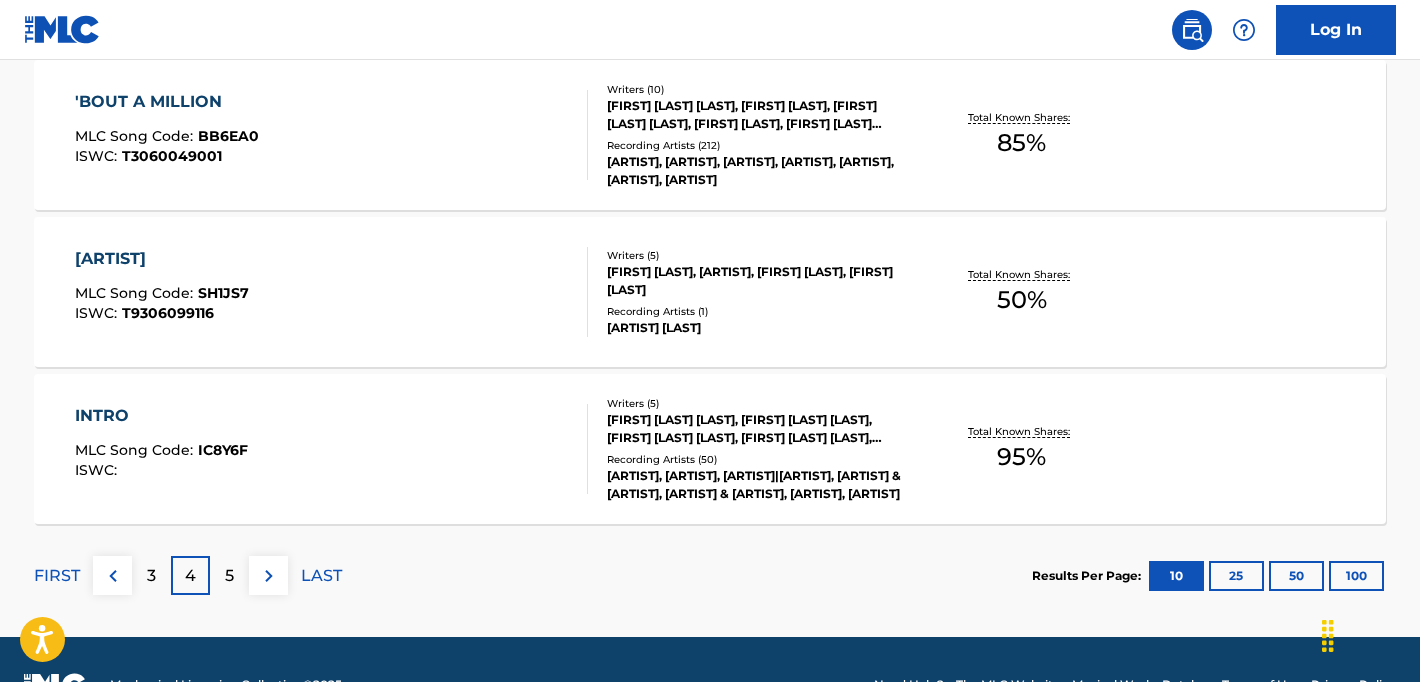 scroll, scrollTop: 1766, scrollLeft: 0, axis: vertical 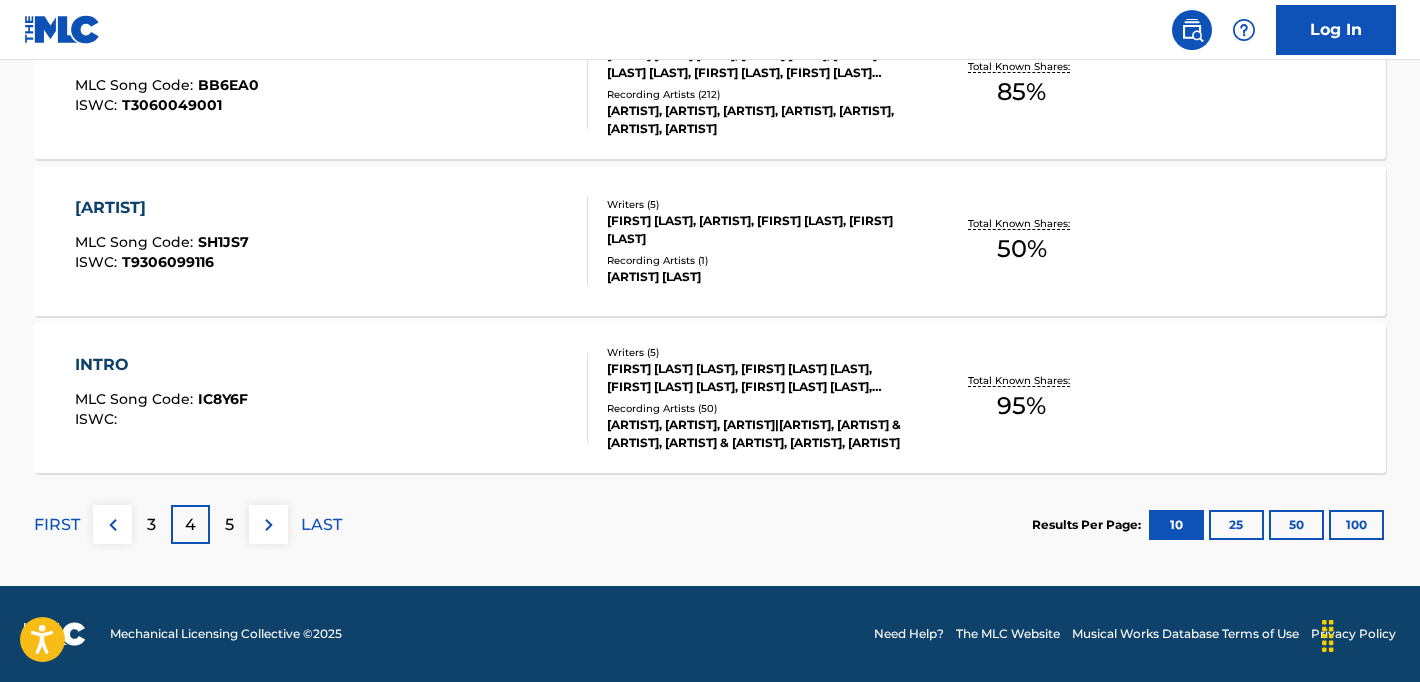 click on "5" at bounding box center (229, 524) 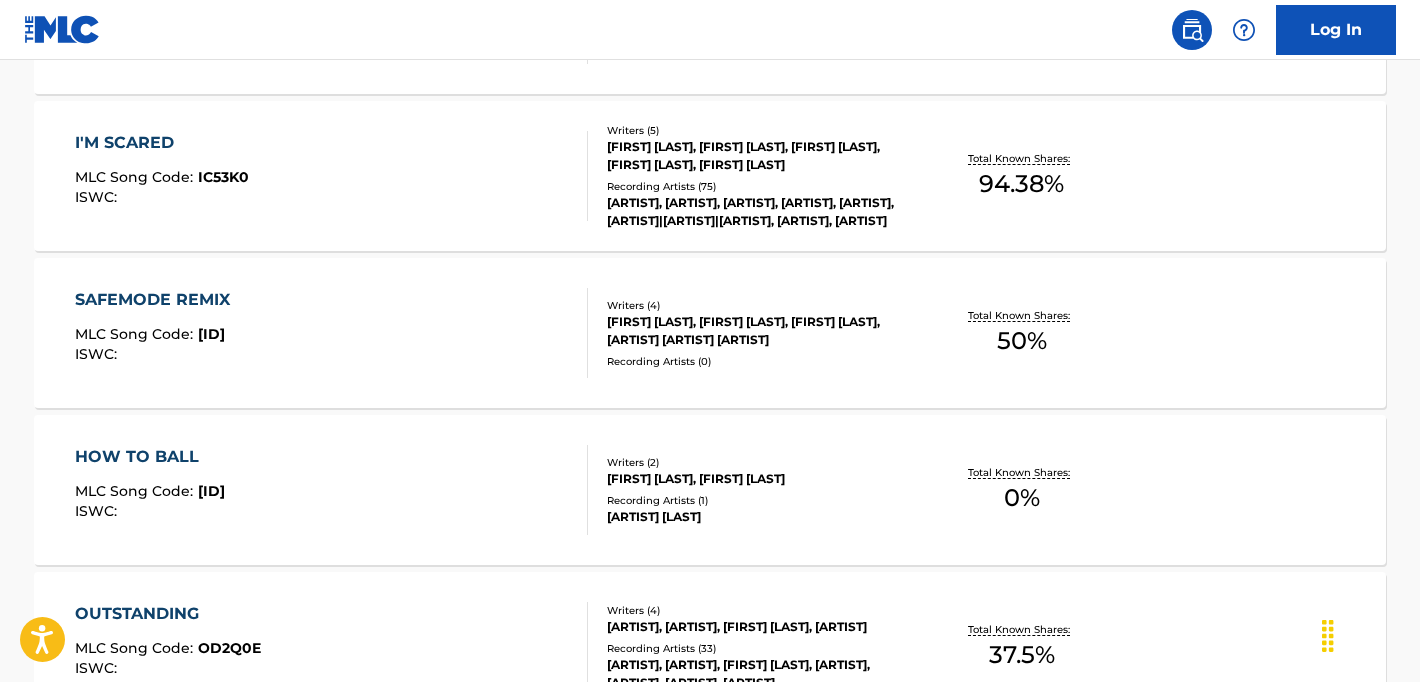 scroll, scrollTop: 1766, scrollLeft: 0, axis: vertical 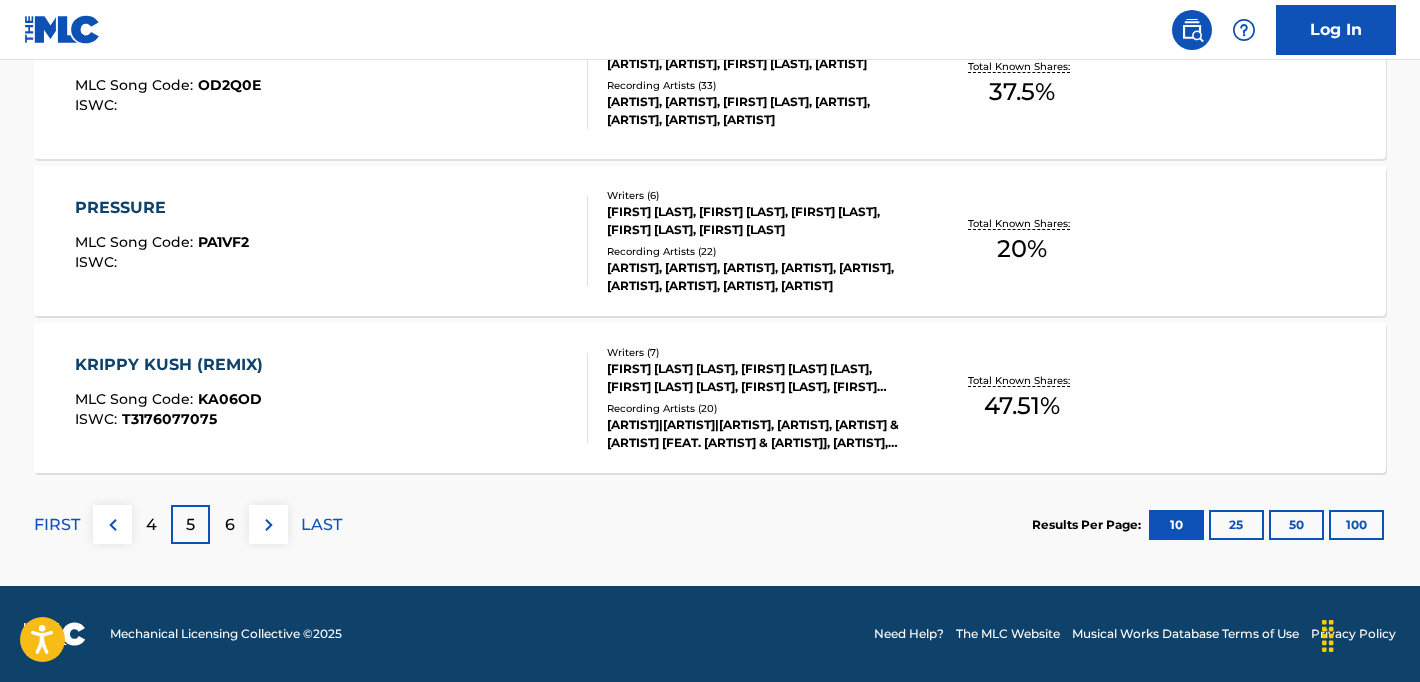 click on "6" at bounding box center [230, 525] 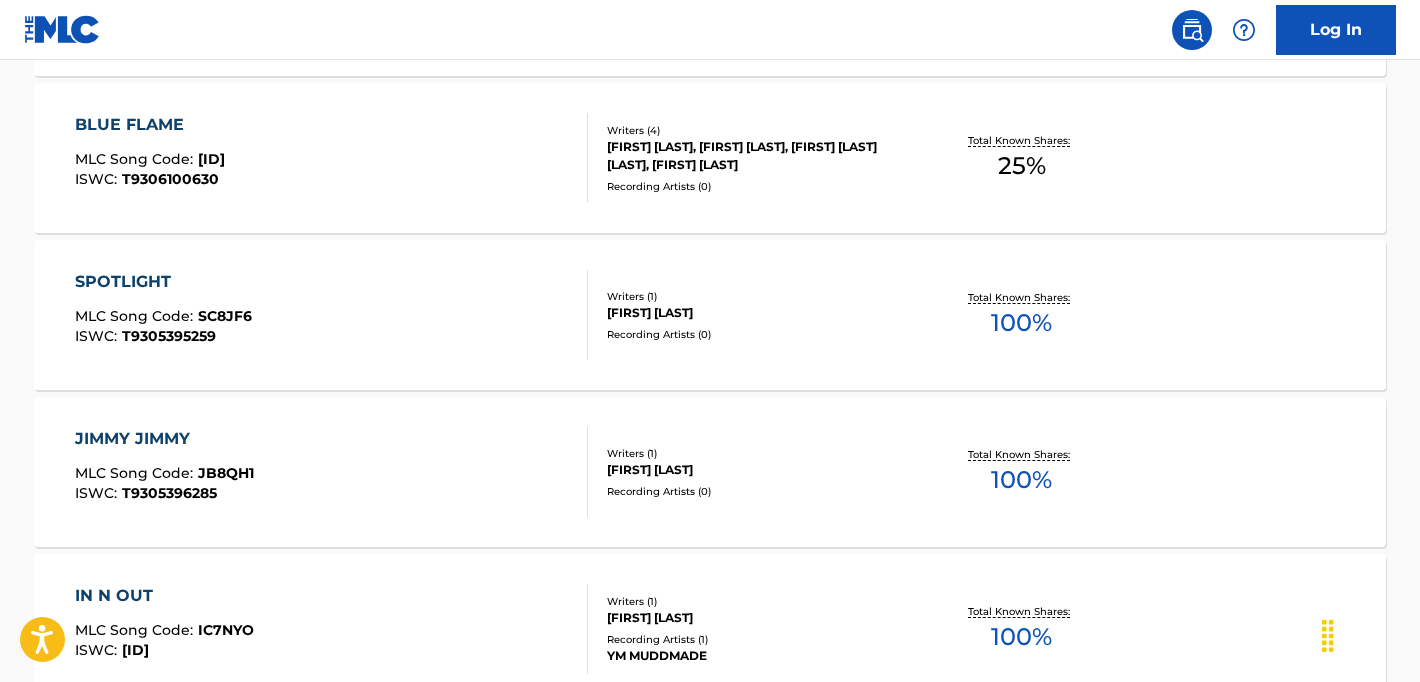 scroll, scrollTop: 1766, scrollLeft: 0, axis: vertical 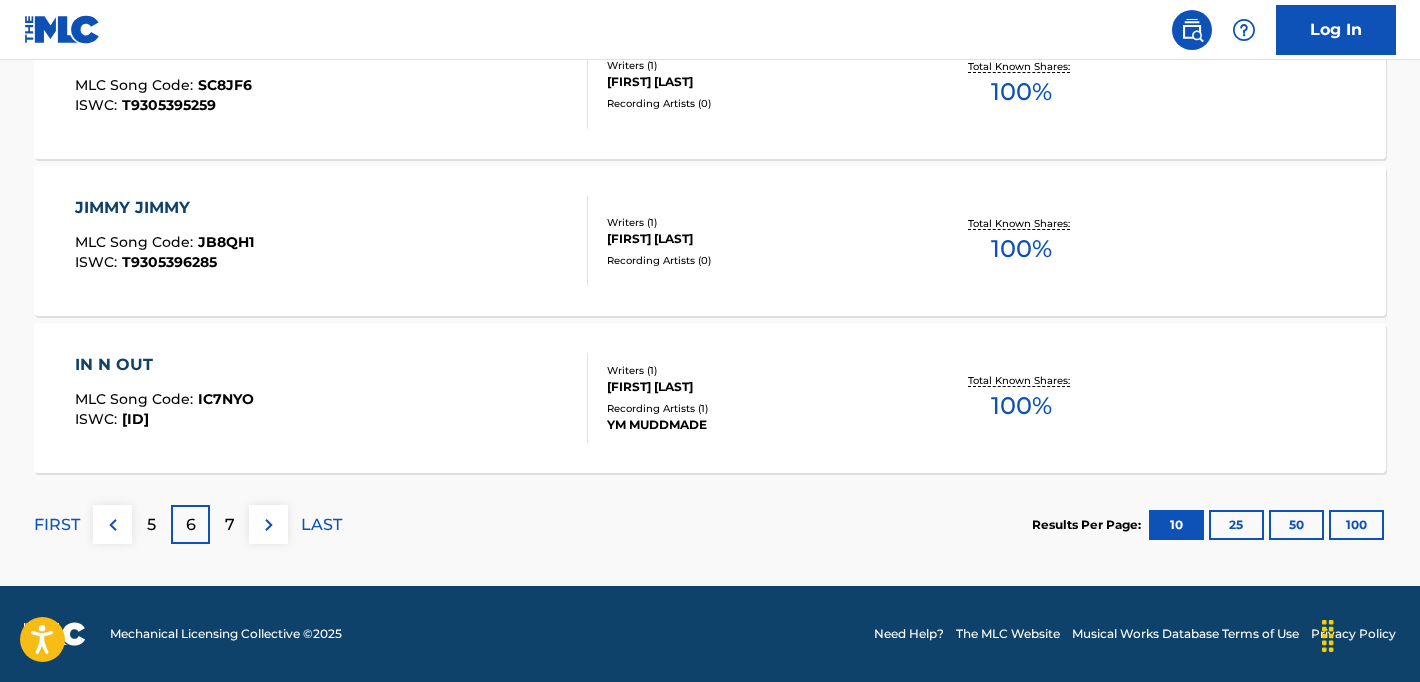 click on "7" at bounding box center [230, 525] 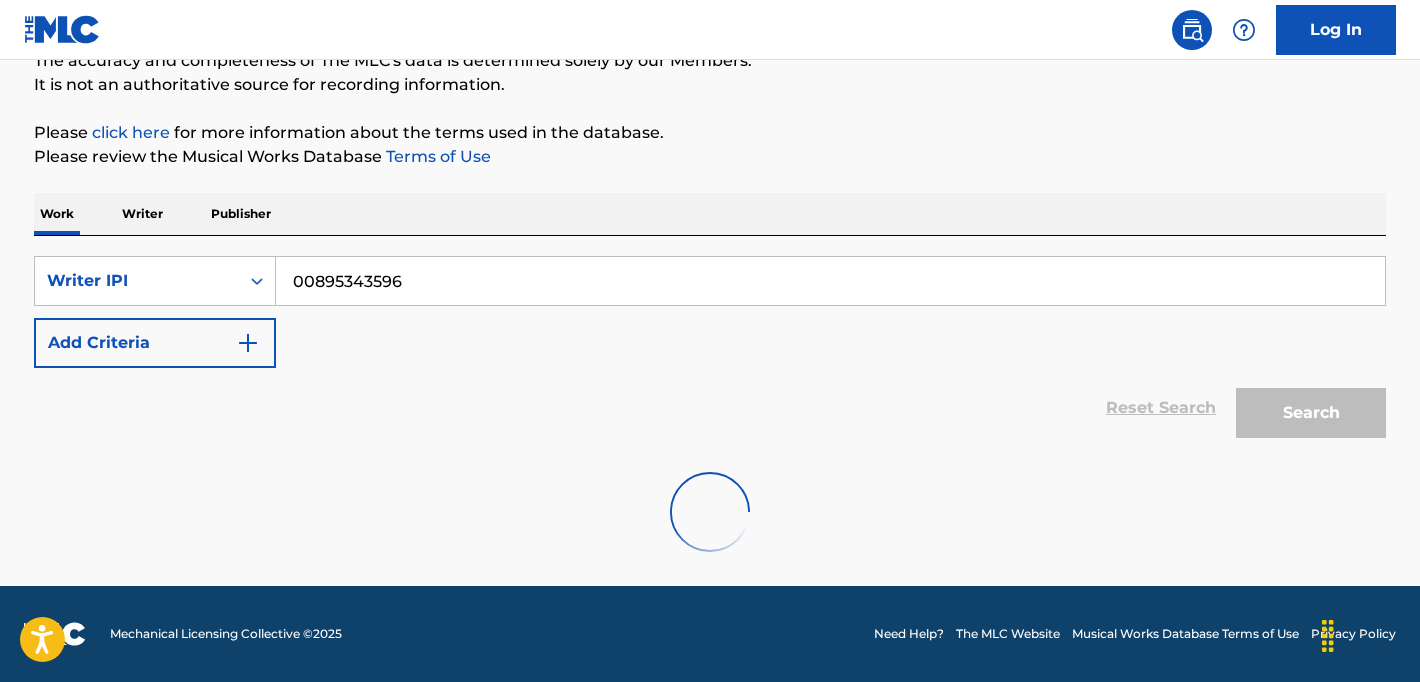 scroll, scrollTop: 1766, scrollLeft: 0, axis: vertical 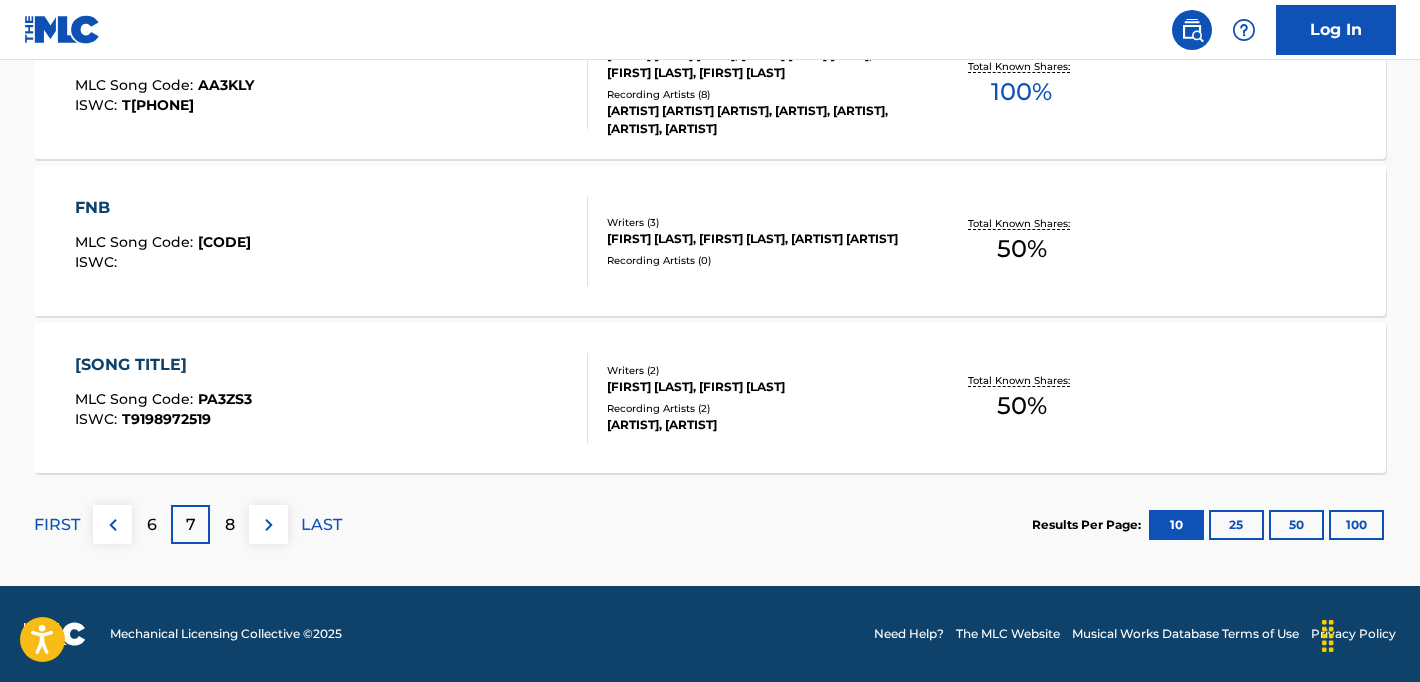 click on "100" at bounding box center [1356, 525] 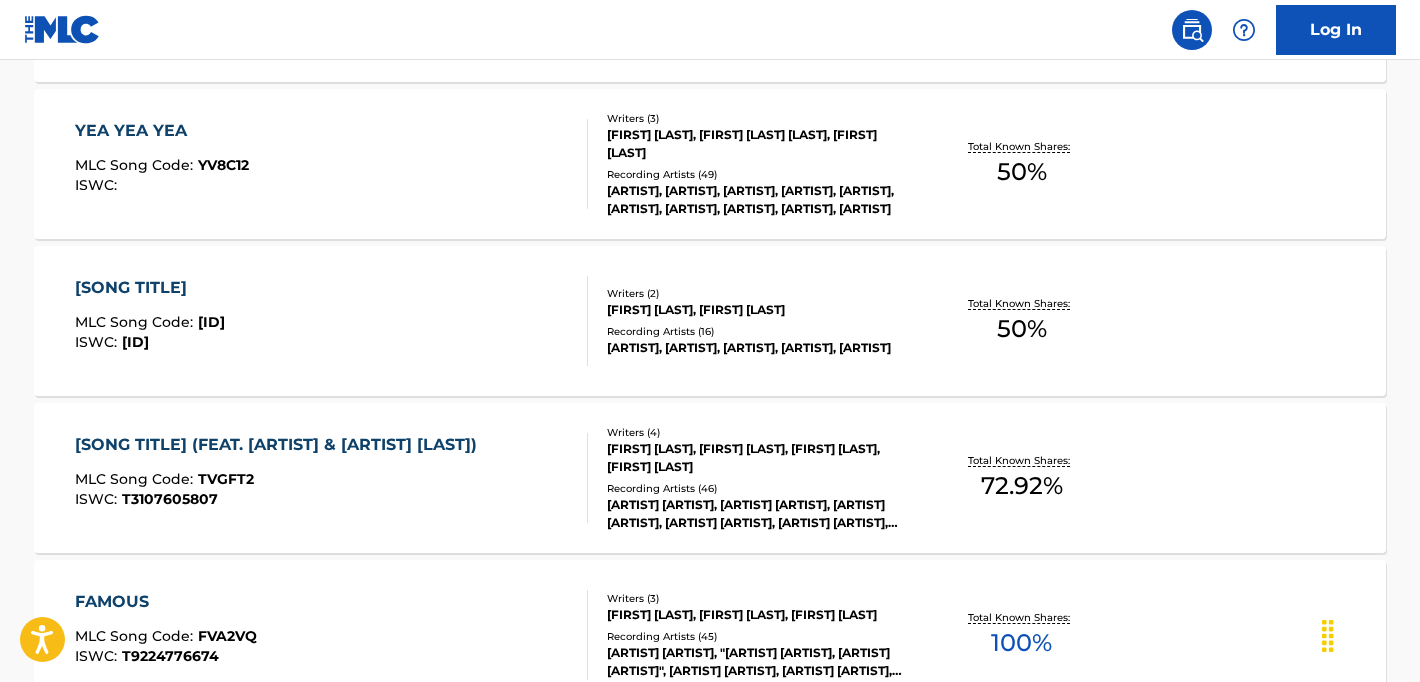 scroll, scrollTop: 15896, scrollLeft: 0, axis: vertical 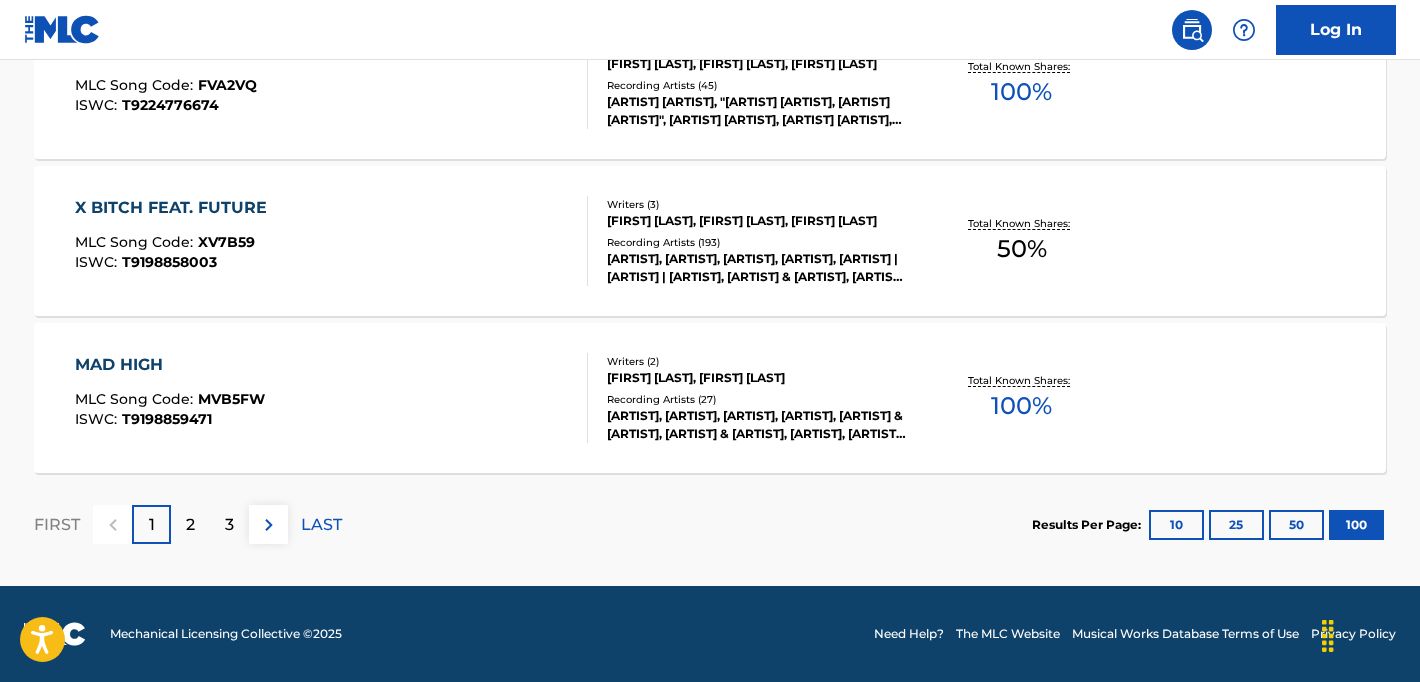 click on "2" at bounding box center [190, 524] 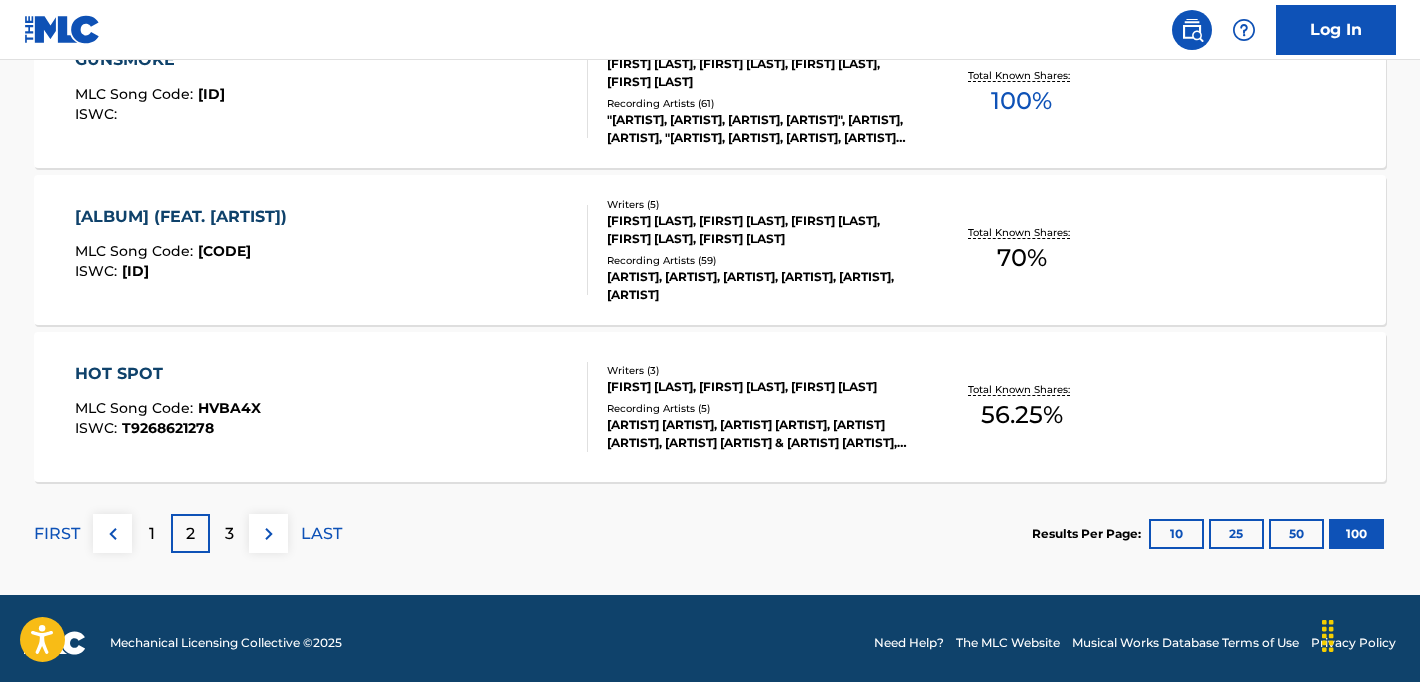 scroll, scrollTop: 15896, scrollLeft: 0, axis: vertical 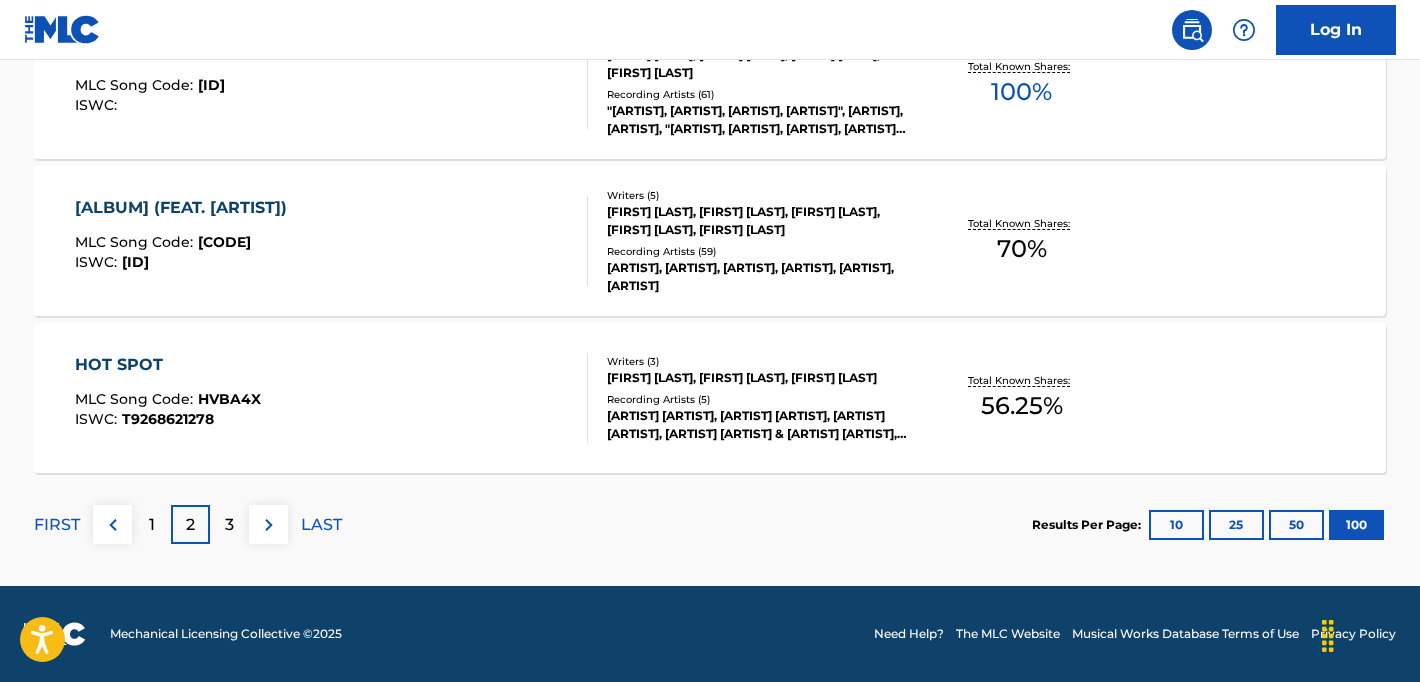 click on "3" at bounding box center [229, 524] 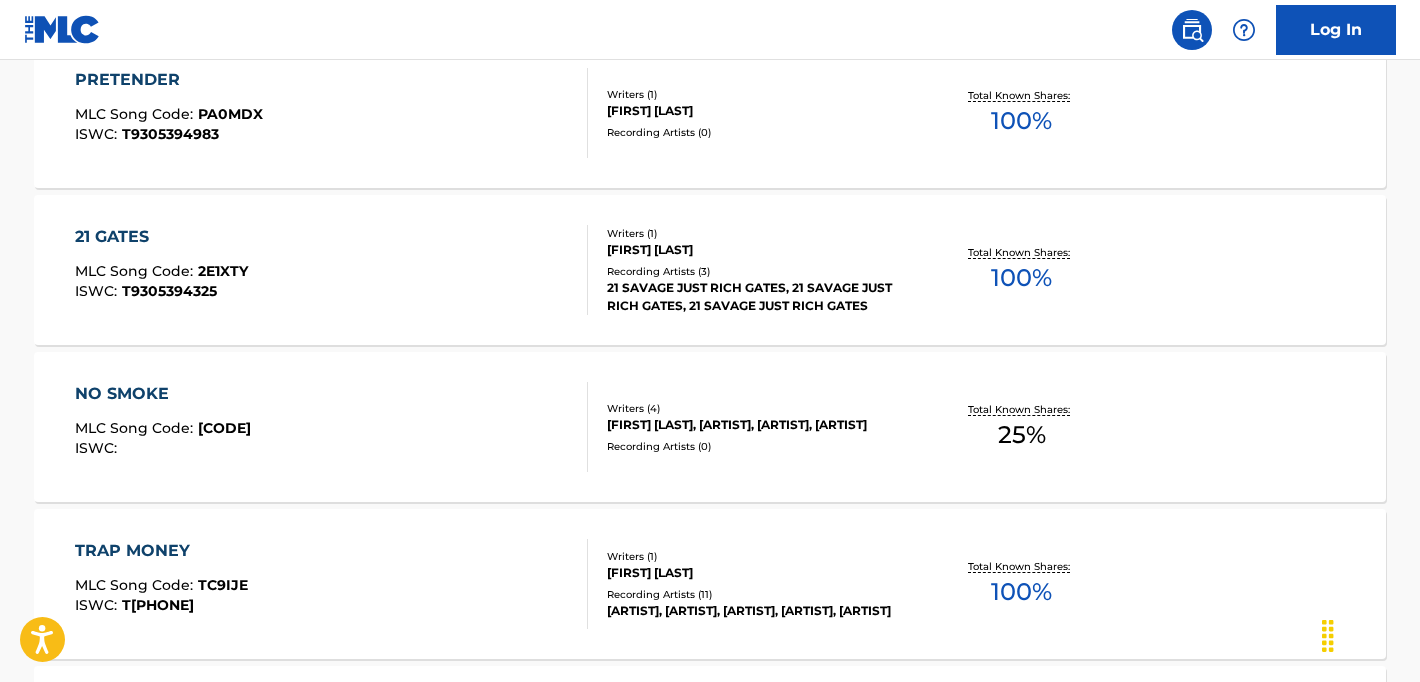 scroll, scrollTop: 15896, scrollLeft: 0, axis: vertical 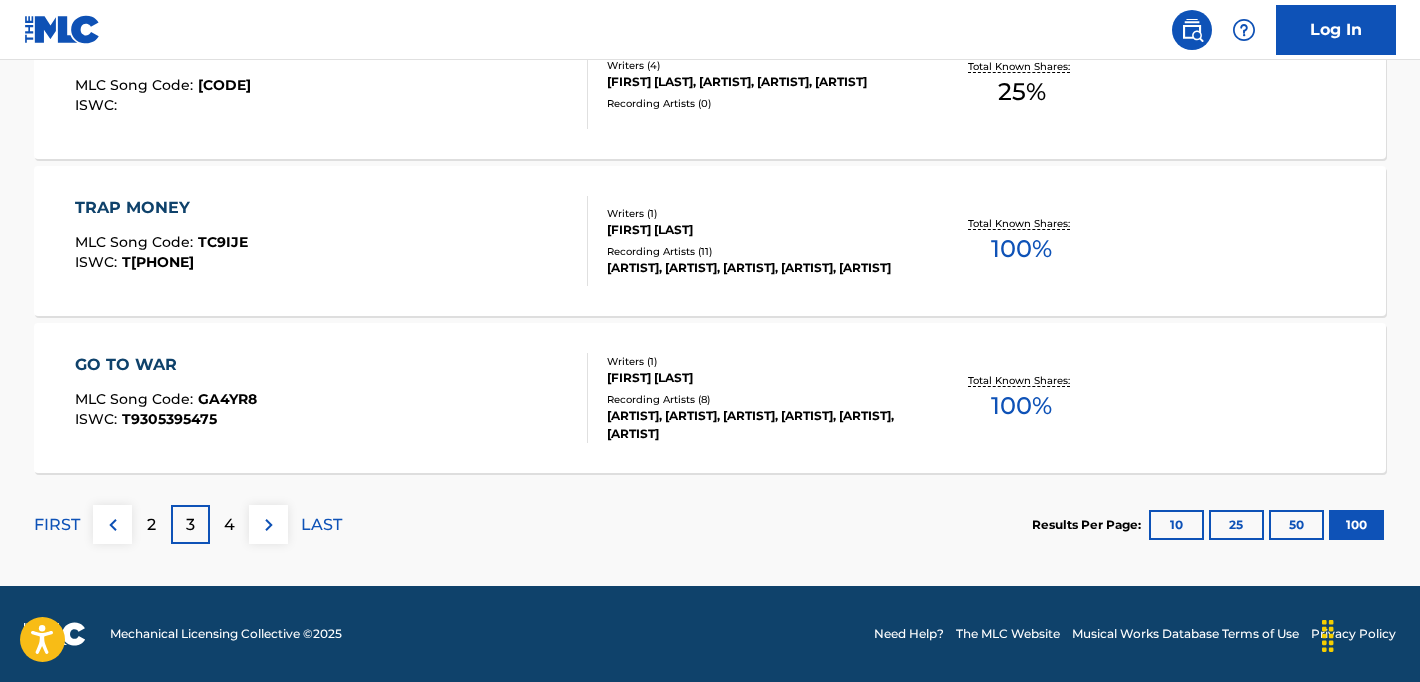 click on "4" at bounding box center (229, 524) 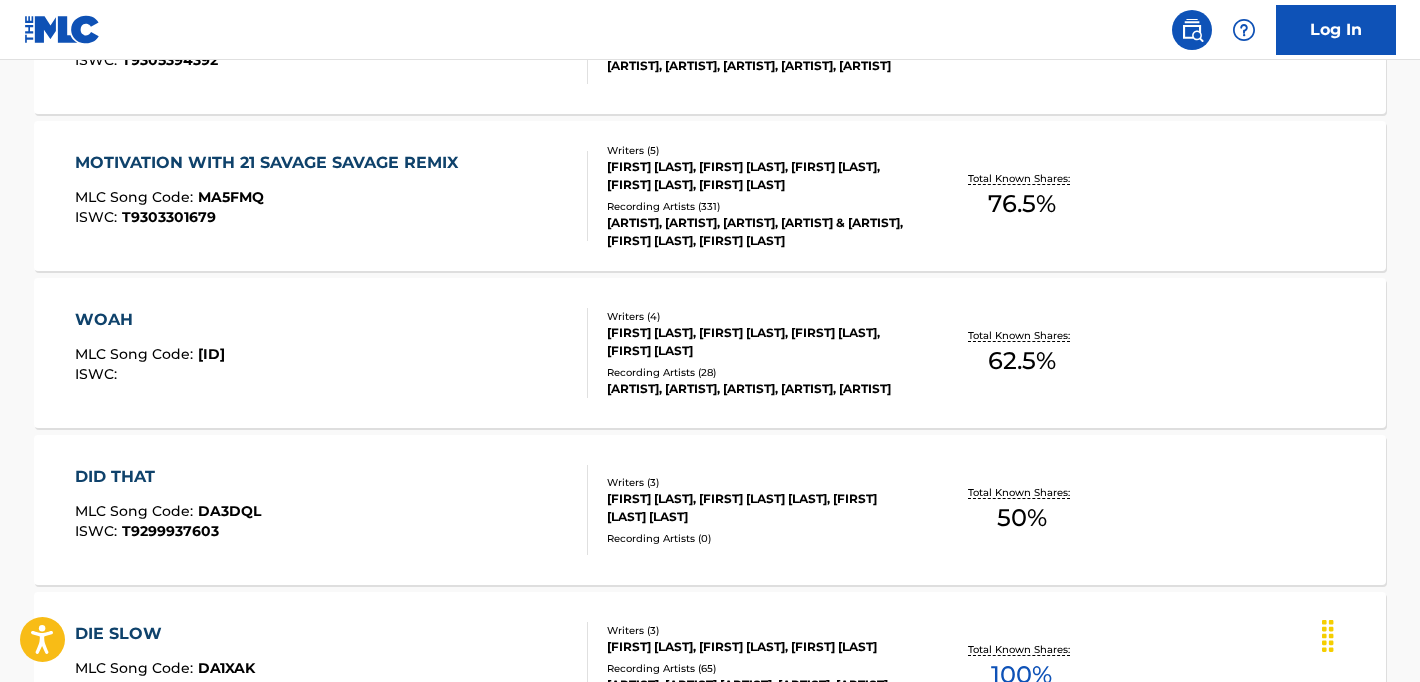 scroll, scrollTop: 4302, scrollLeft: 0, axis: vertical 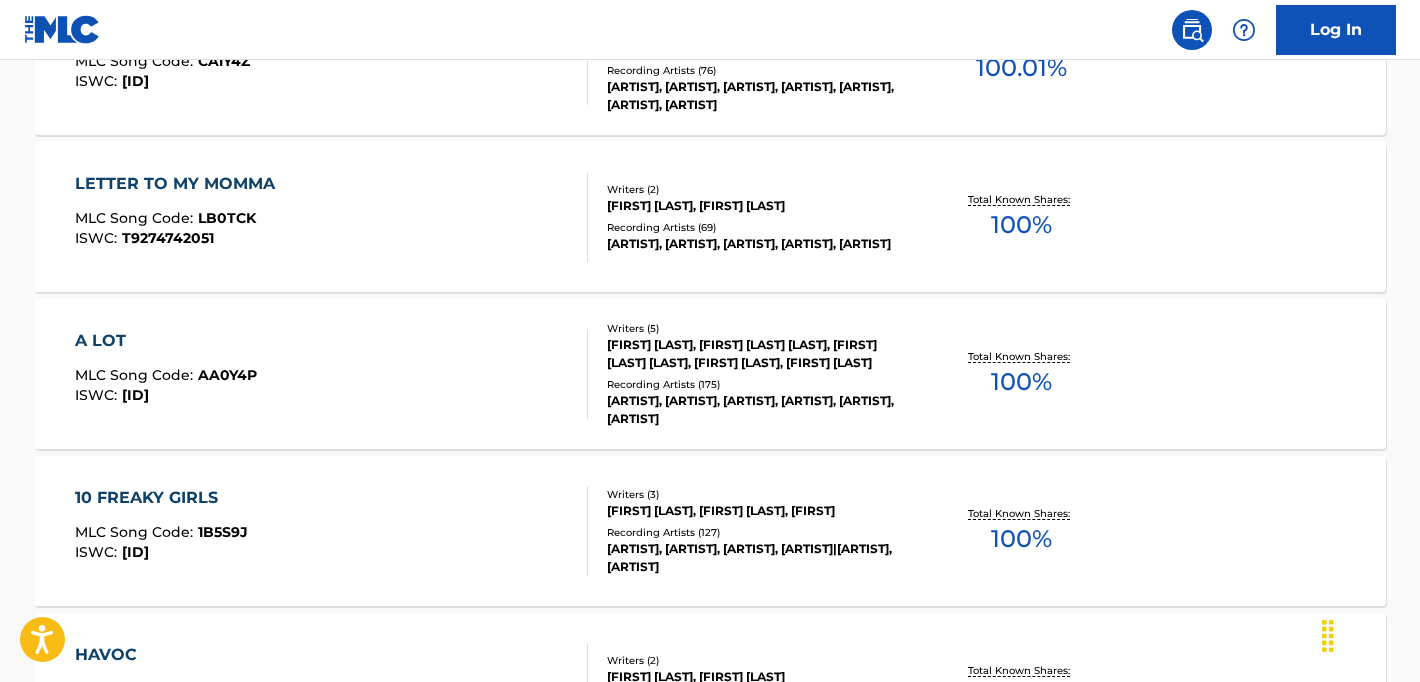 click on "Recording Artists ( 175 )" at bounding box center [758, 384] 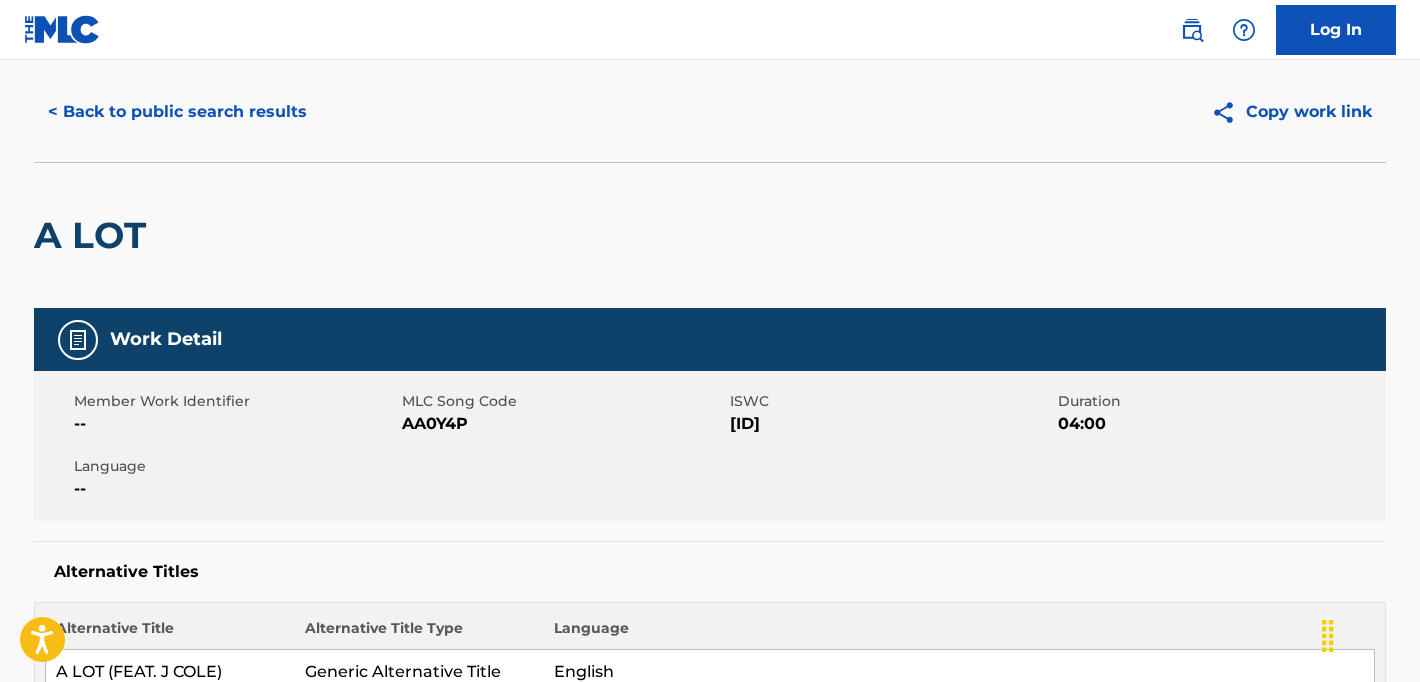 scroll, scrollTop: 0, scrollLeft: 0, axis: both 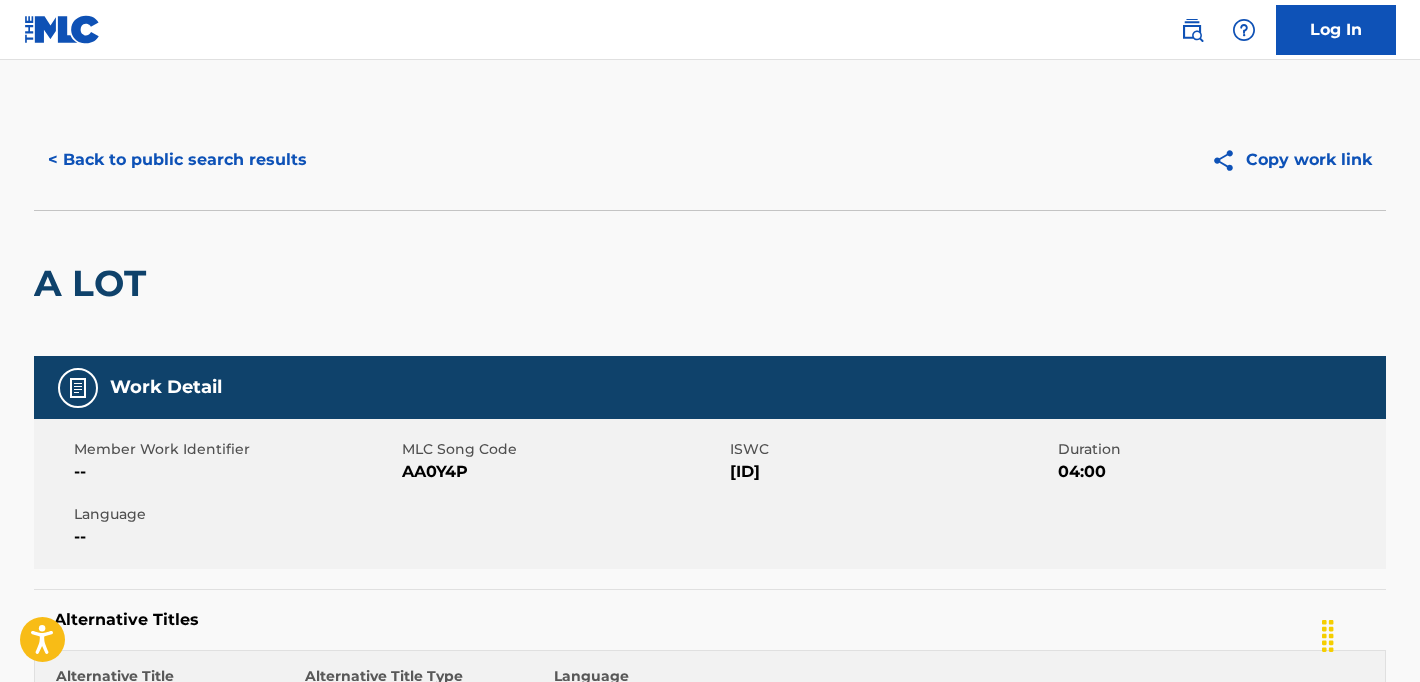 click on "Copy work link" at bounding box center [1291, 160] 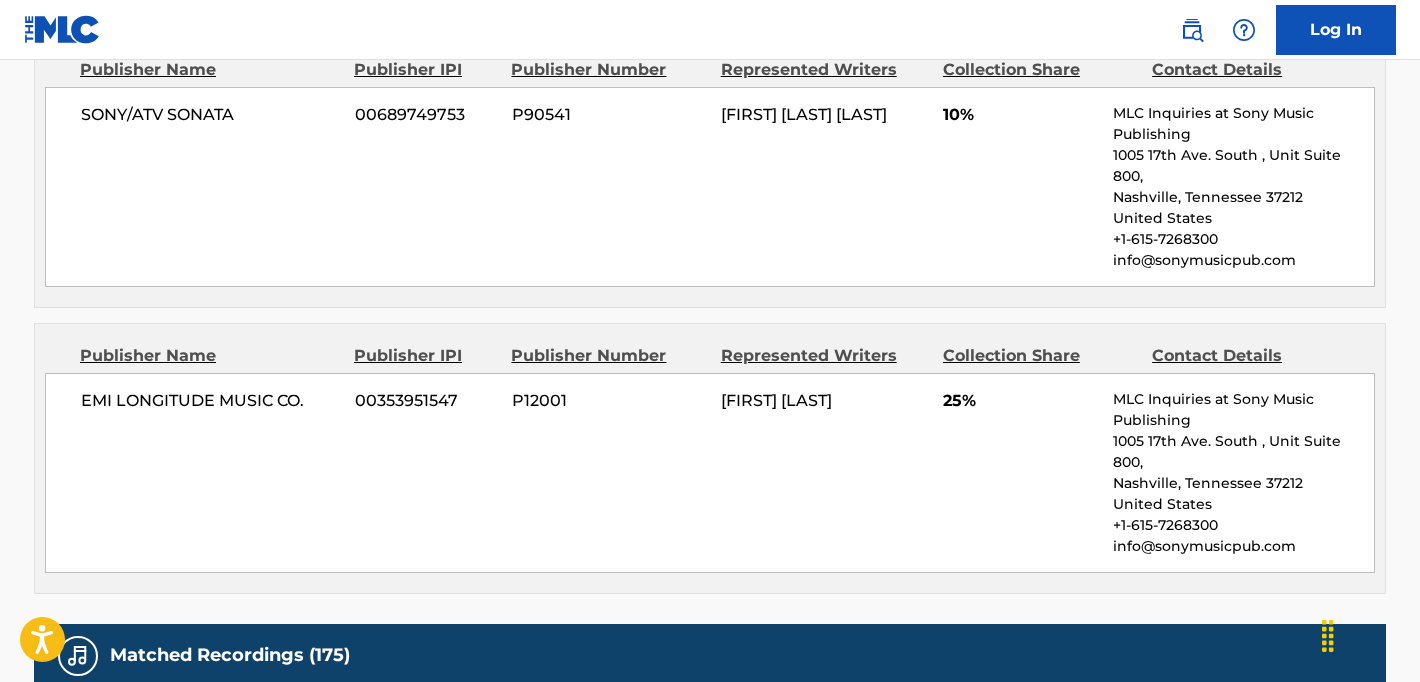 scroll, scrollTop: 2836, scrollLeft: 0, axis: vertical 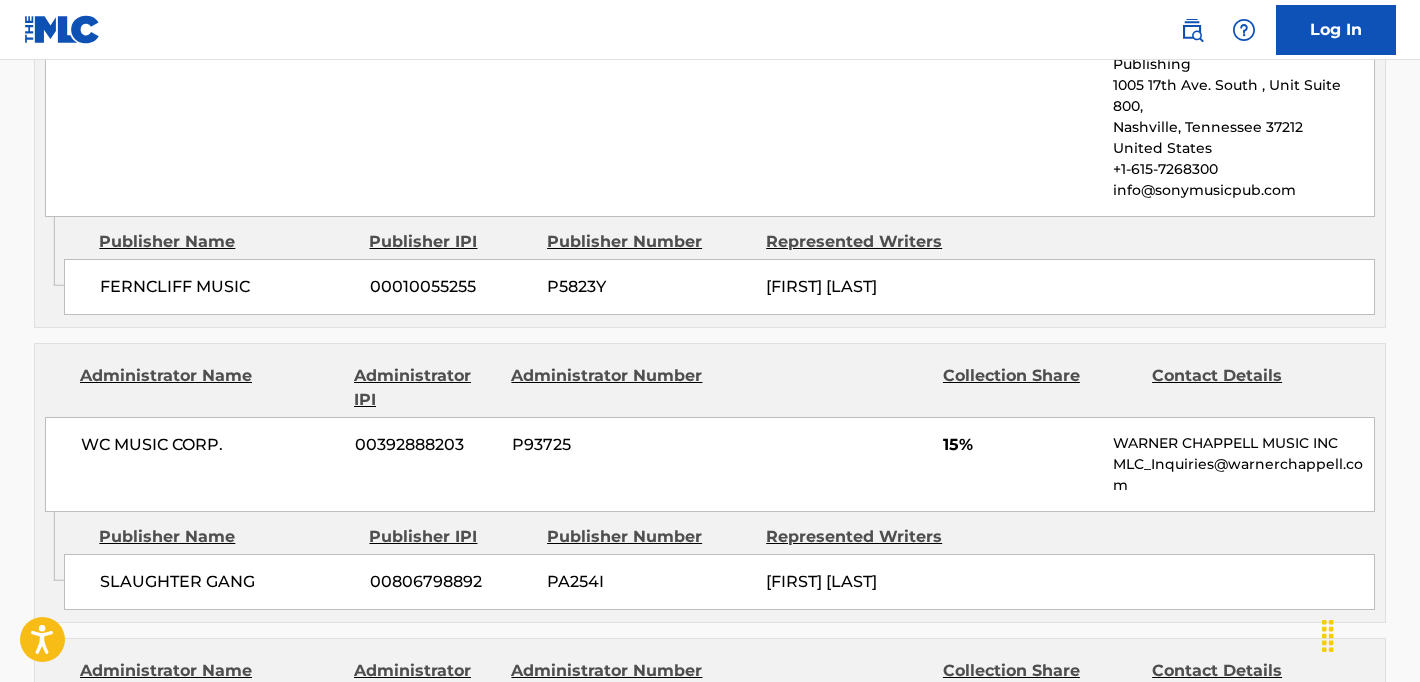 type 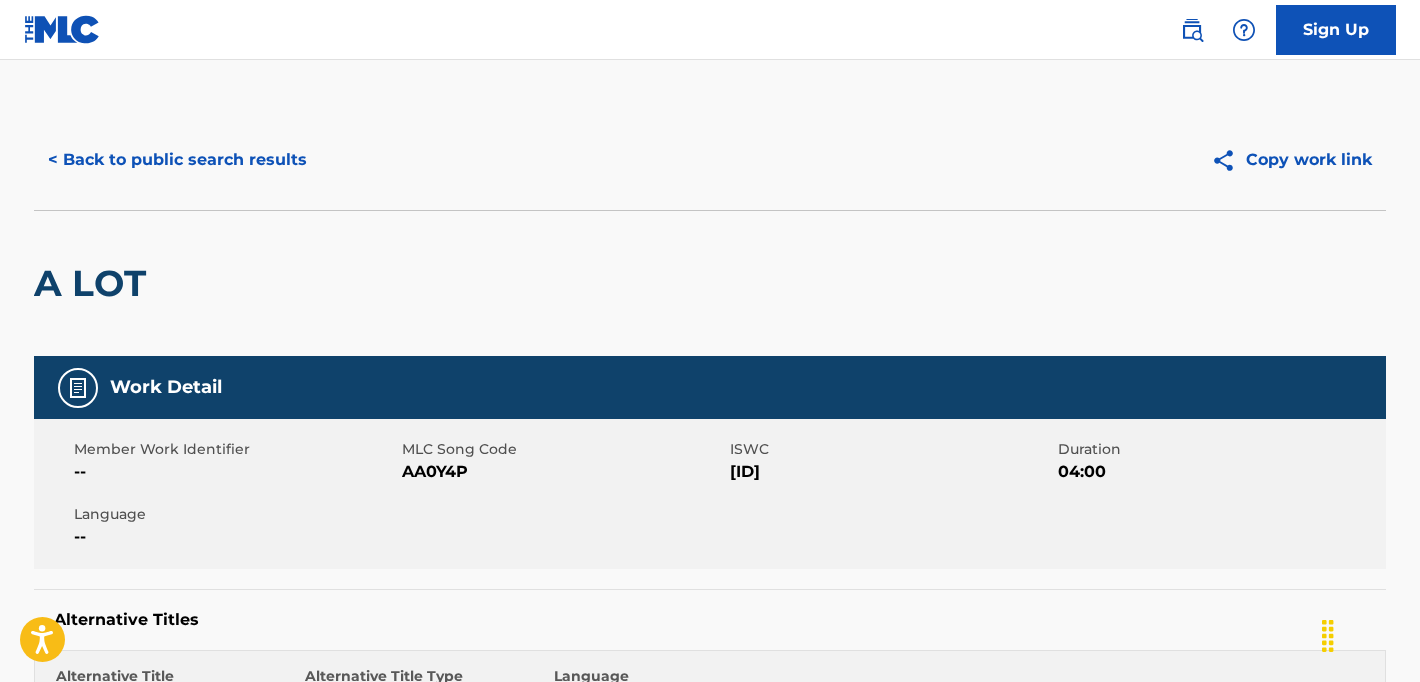click on "< Back to public search results" at bounding box center (177, 160) 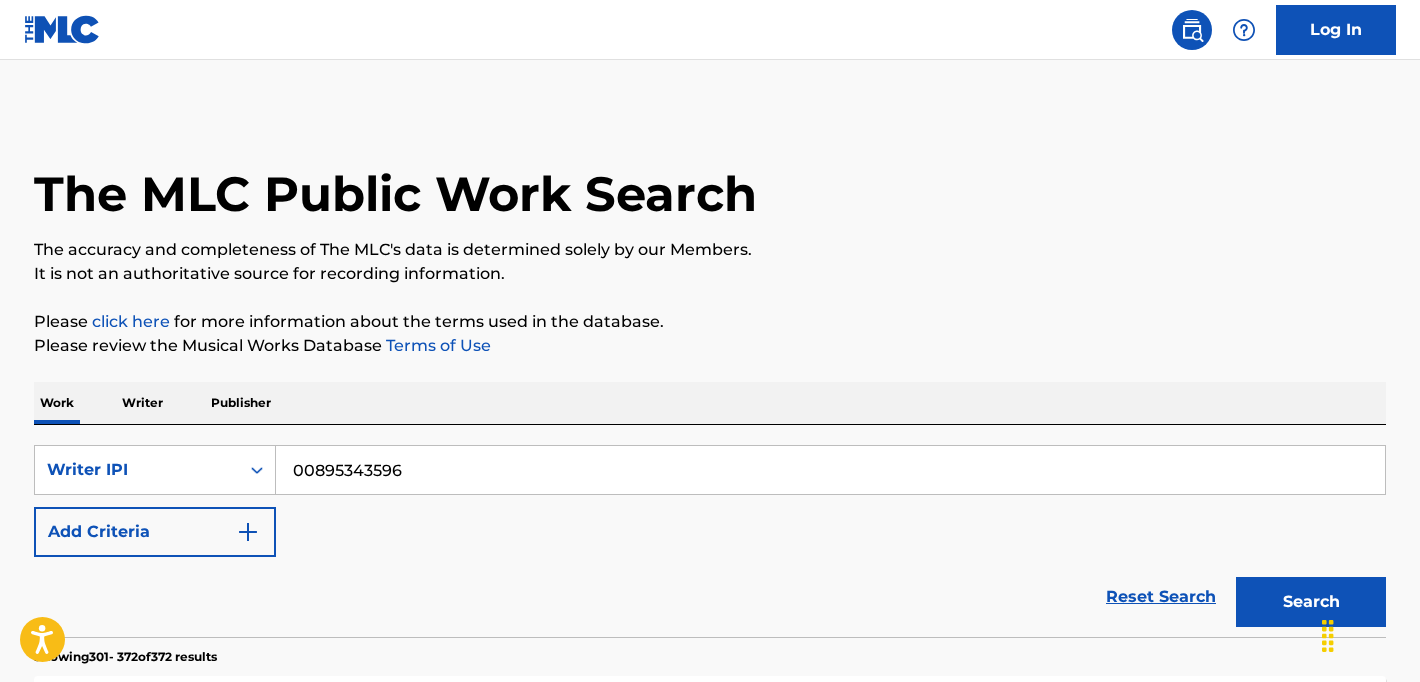 scroll, scrollTop: 252, scrollLeft: 0, axis: vertical 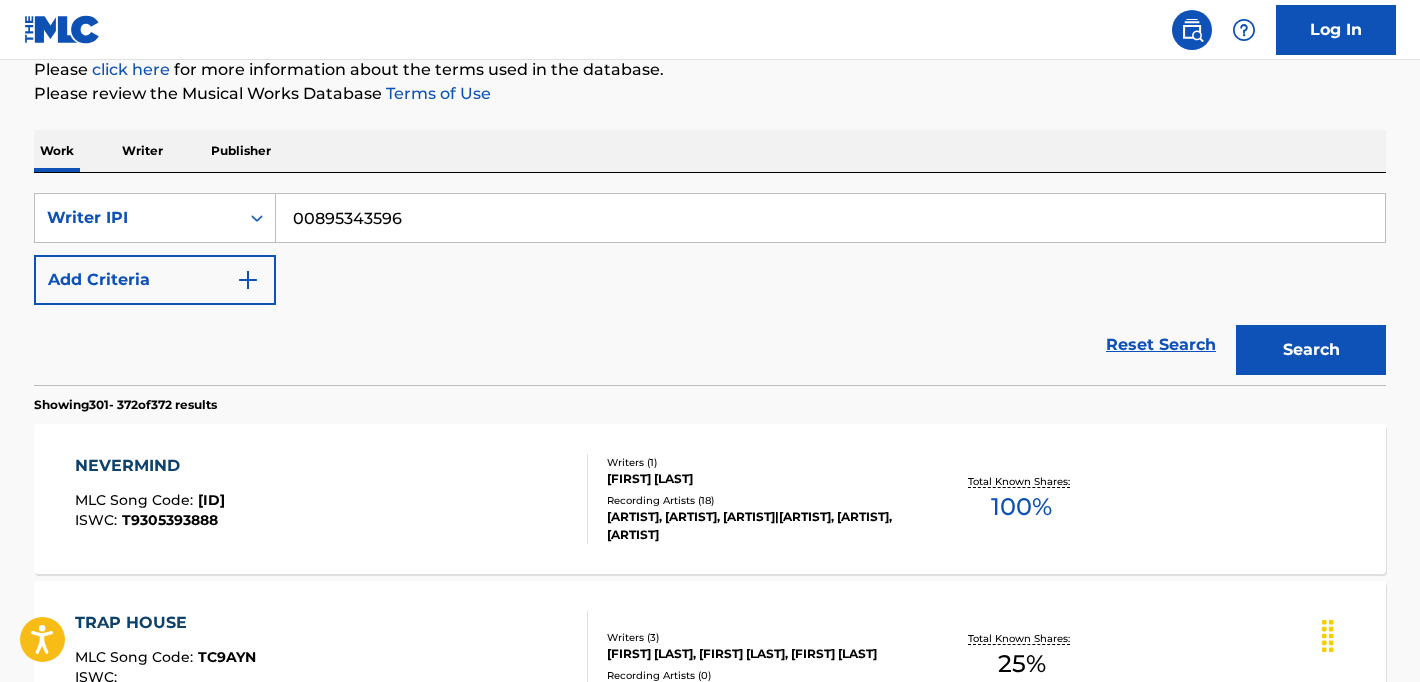 click on "Reset Search" at bounding box center (1161, 345) 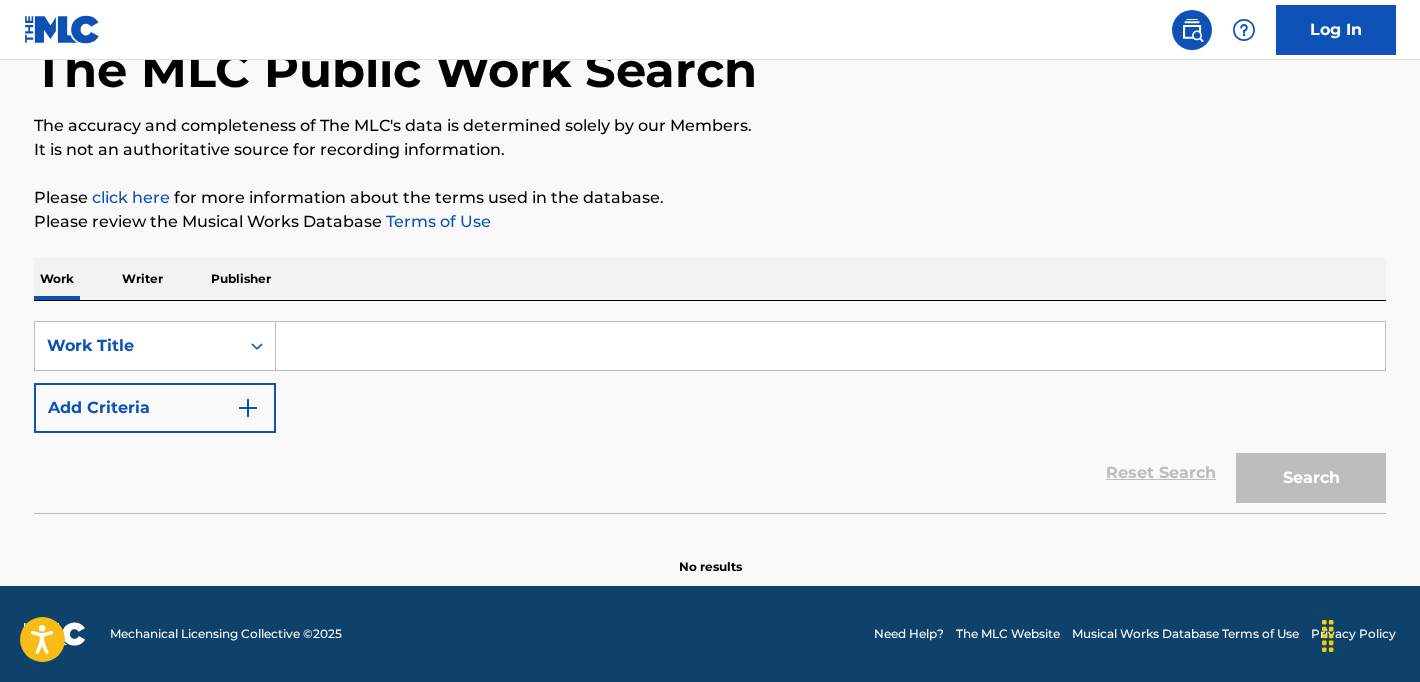 scroll, scrollTop: 124, scrollLeft: 0, axis: vertical 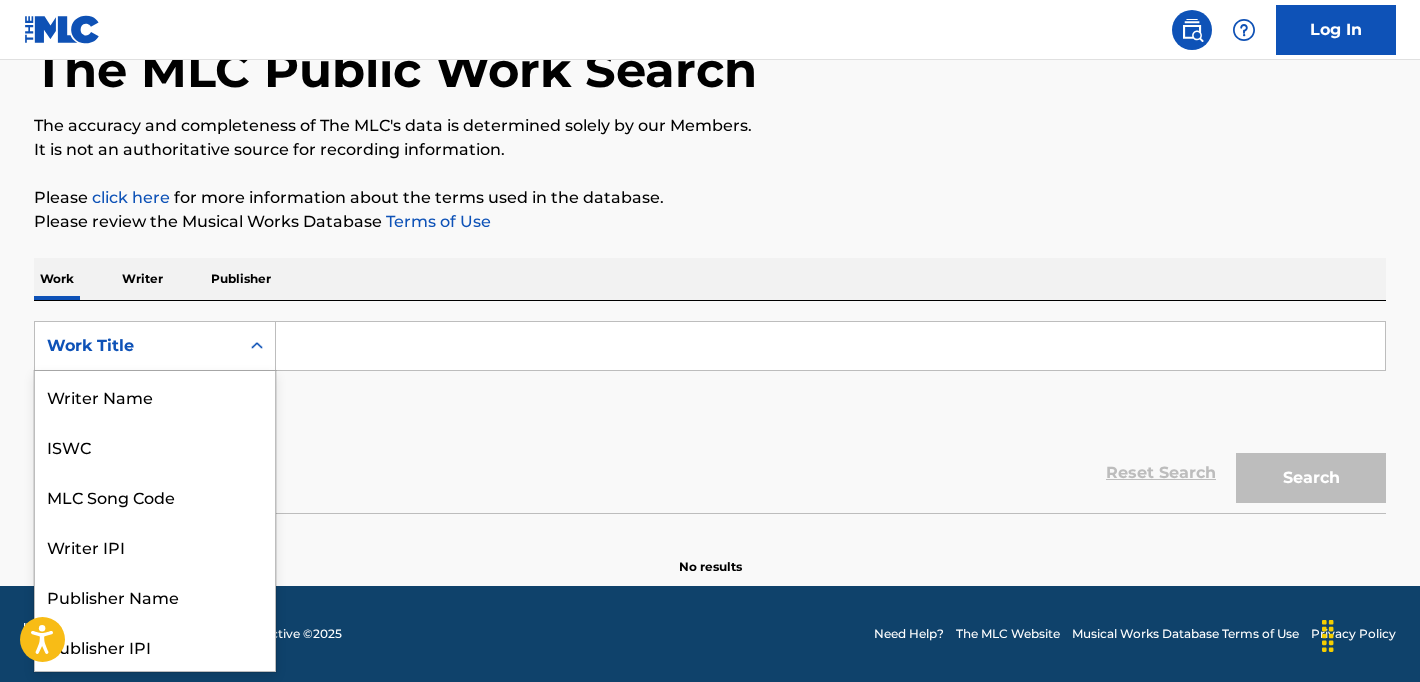 click on "Work Title" at bounding box center (137, 346) 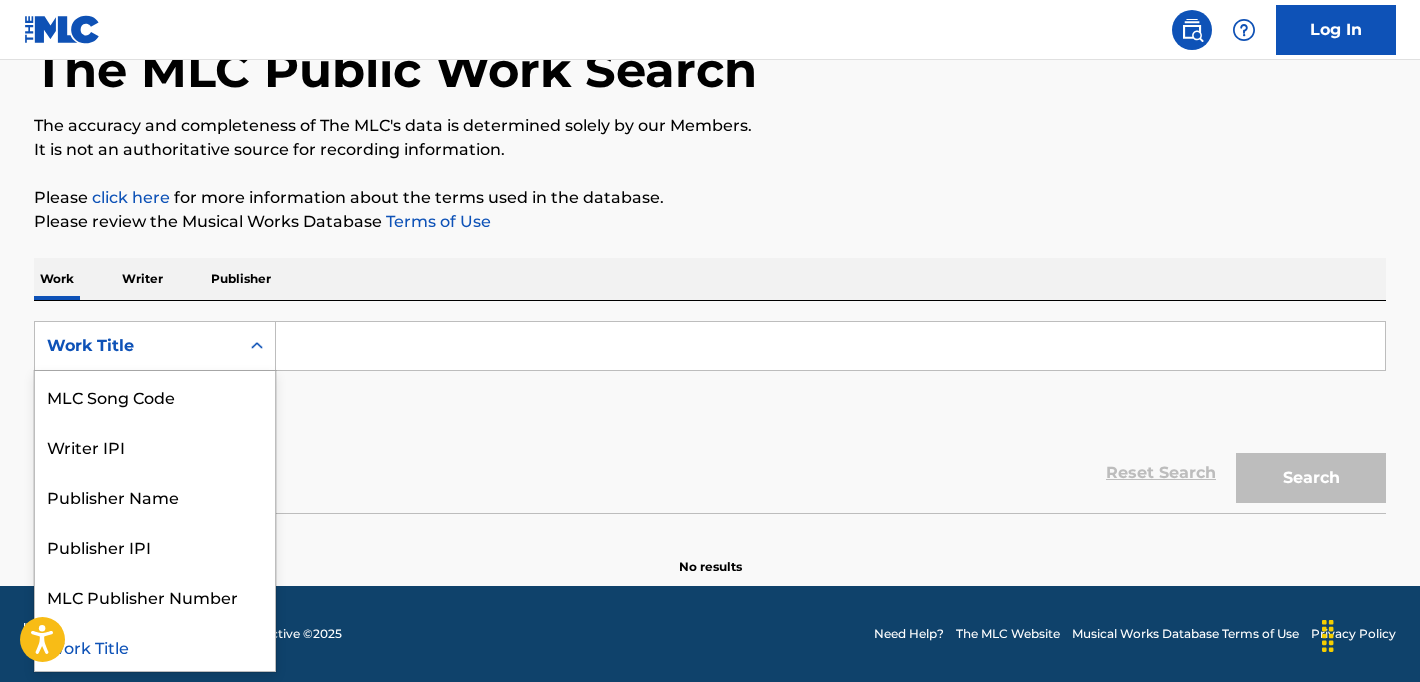 click on "Work Title" at bounding box center [137, 346] 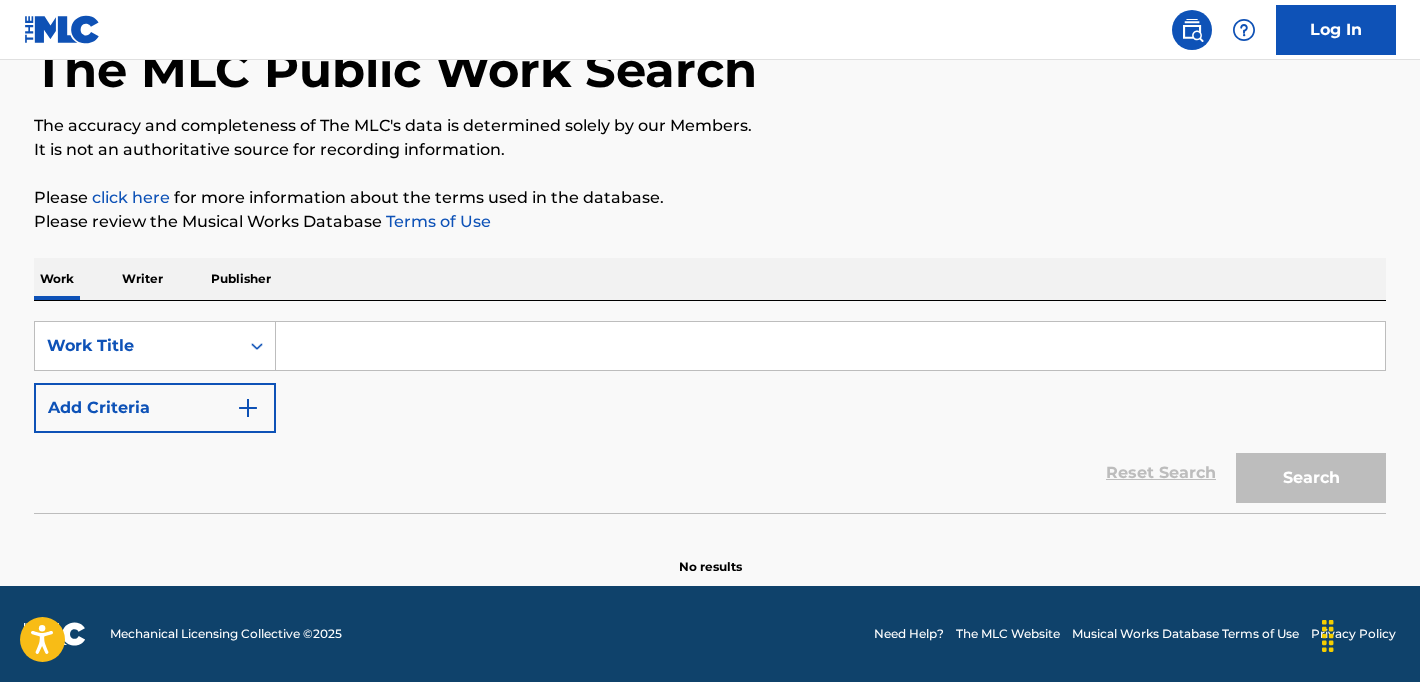 click at bounding box center [830, 346] 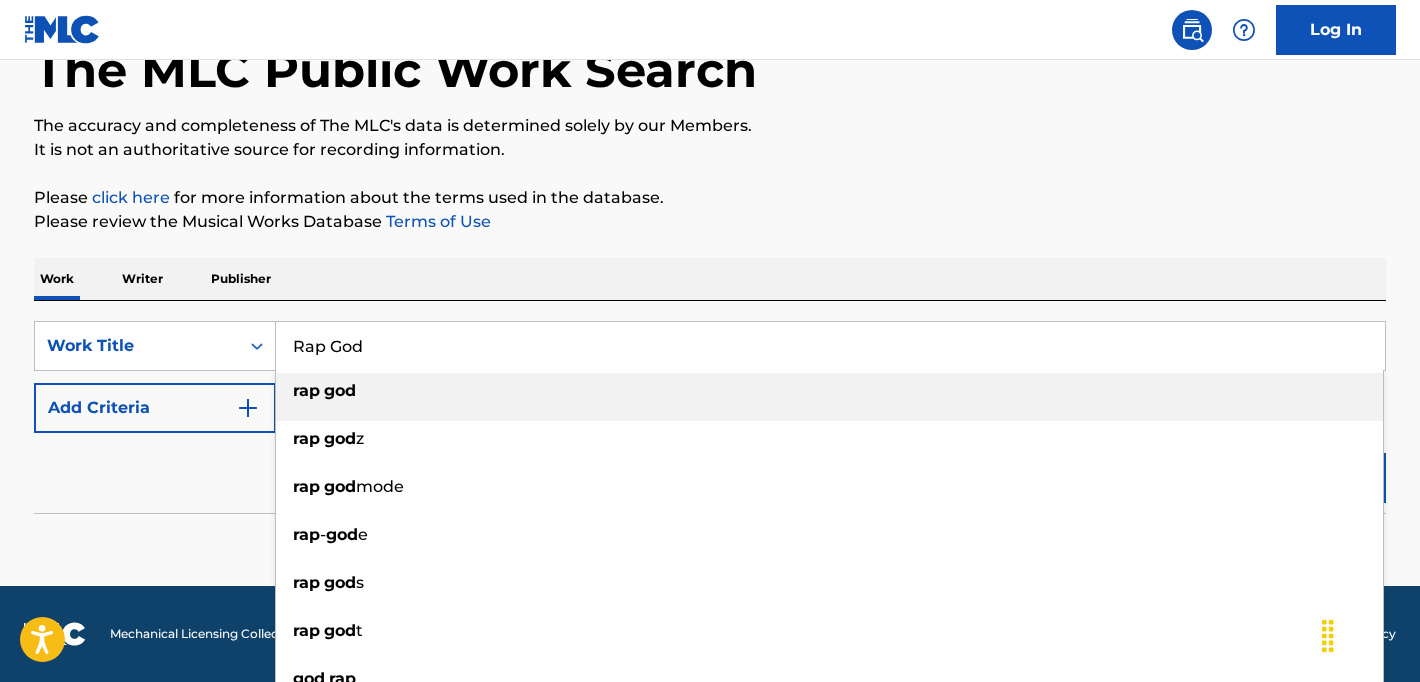 type on "rap god" 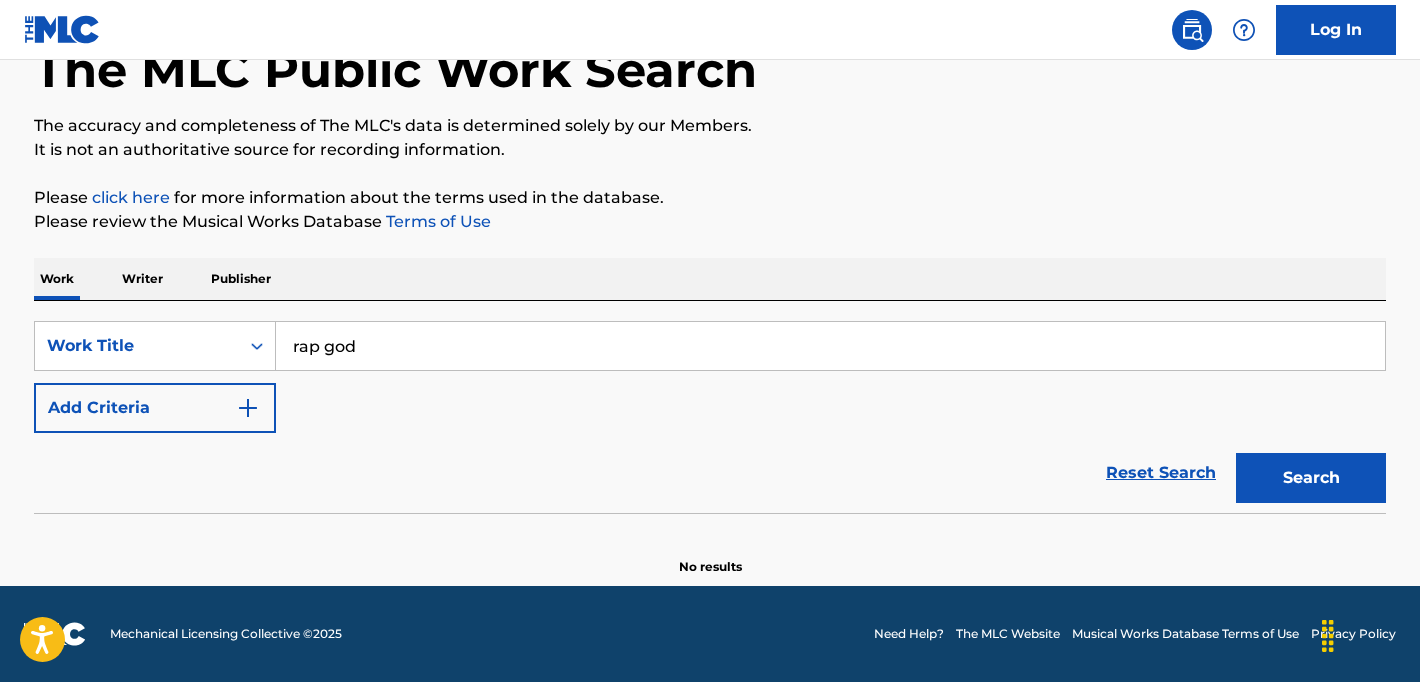 click on "Search" at bounding box center (1311, 478) 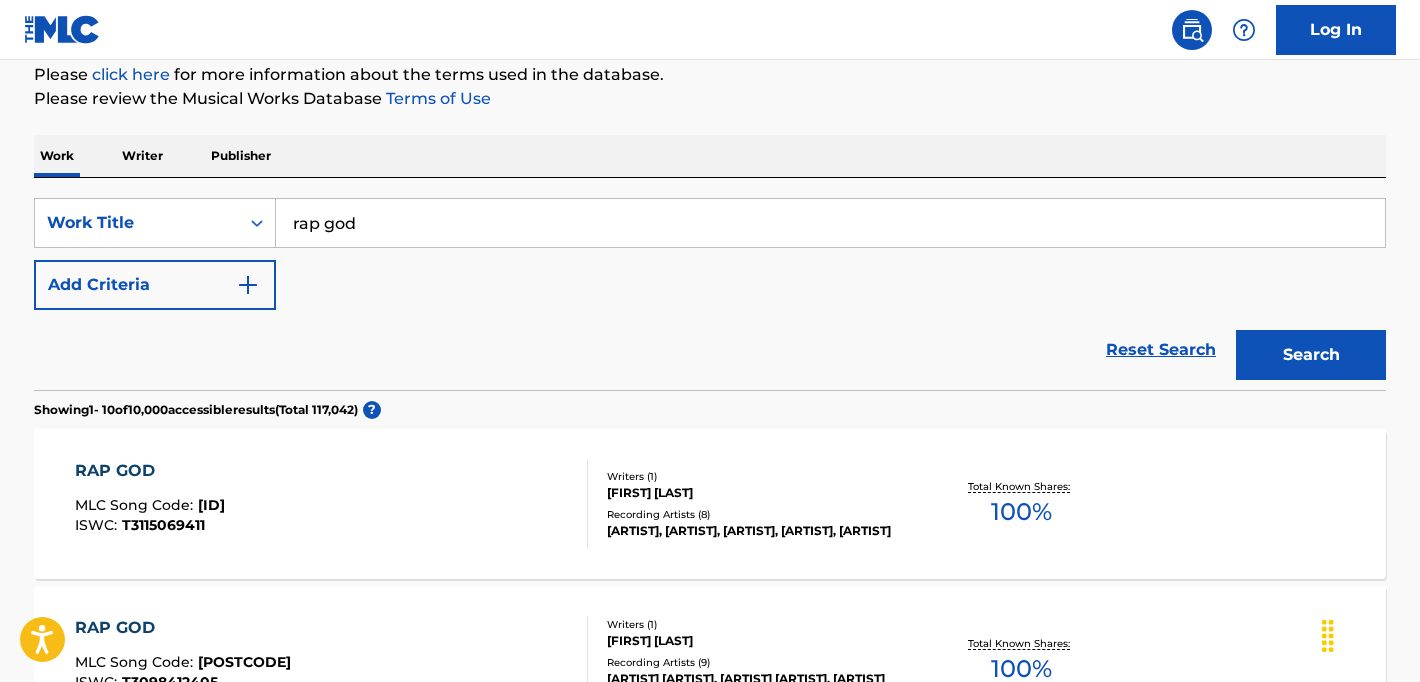 scroll, scrollTop: 202, scrollLeft: 0, axis: vertical 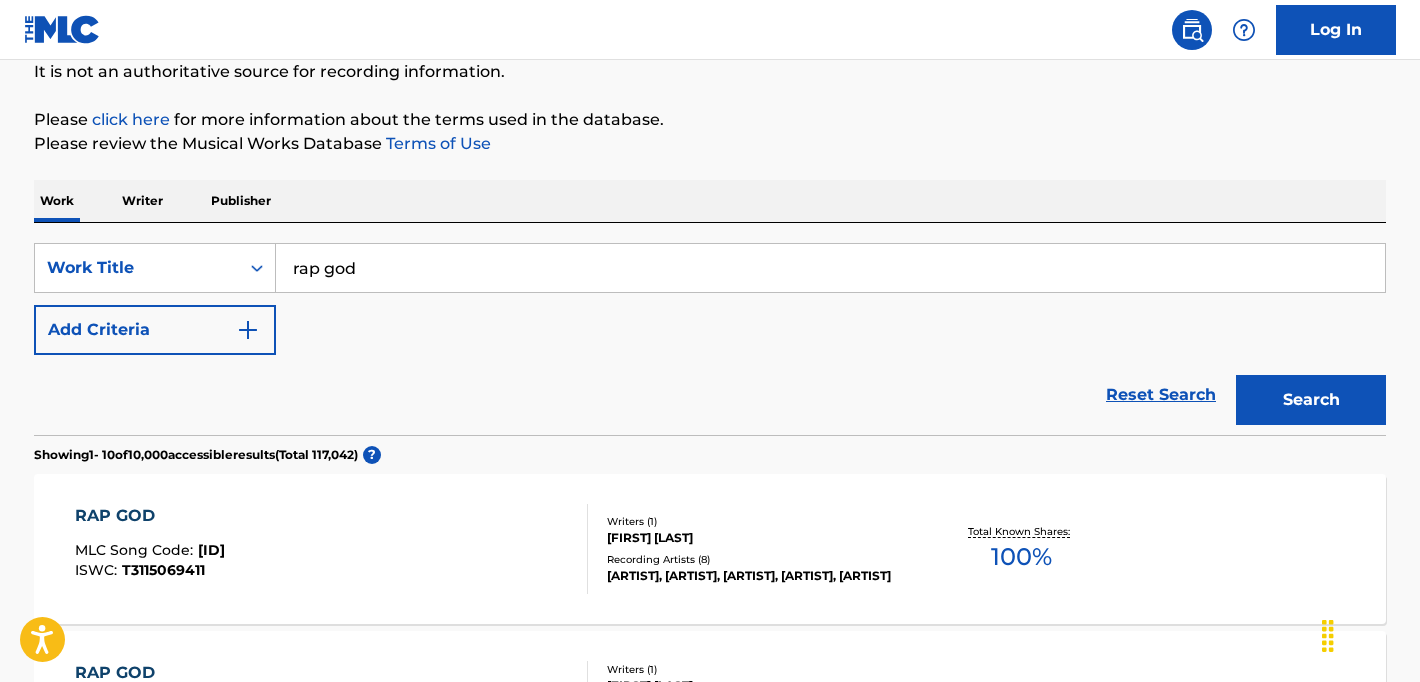 click on "Add Criteria" at bounding box center (155, 330) 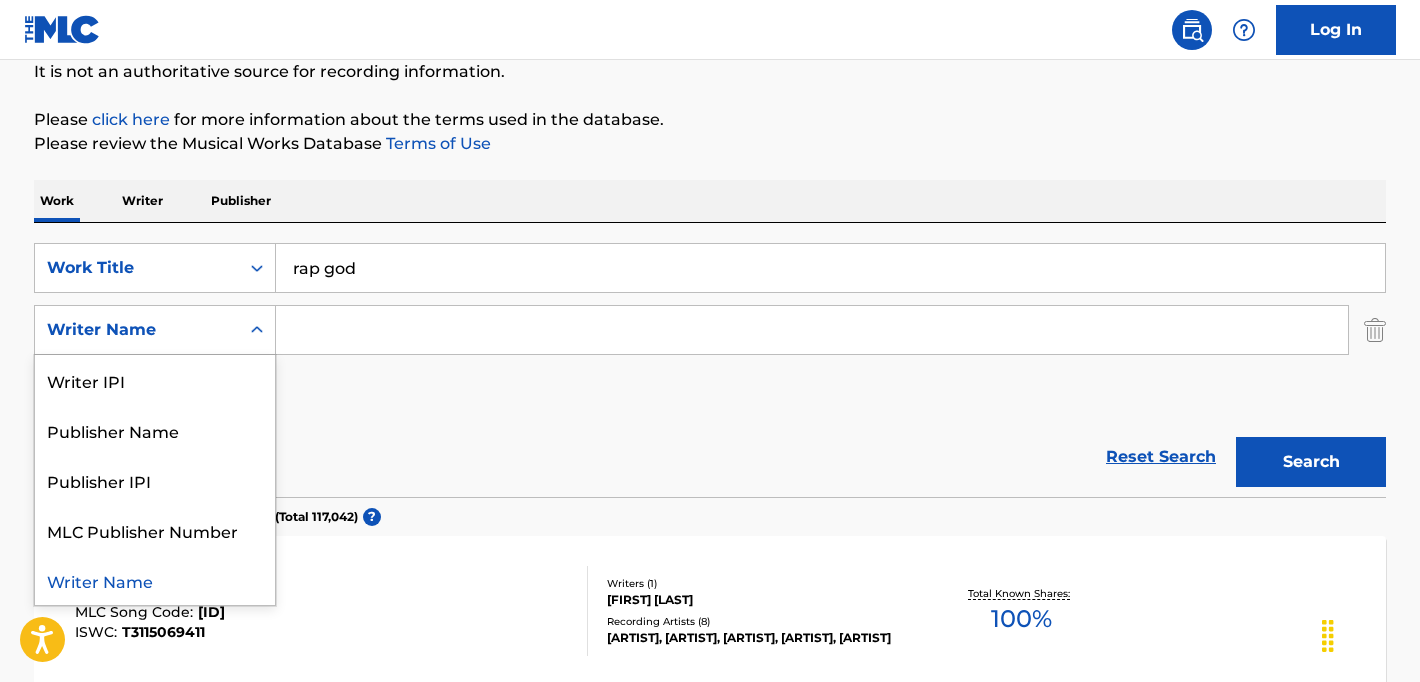 click at bounding box center [257, 330] 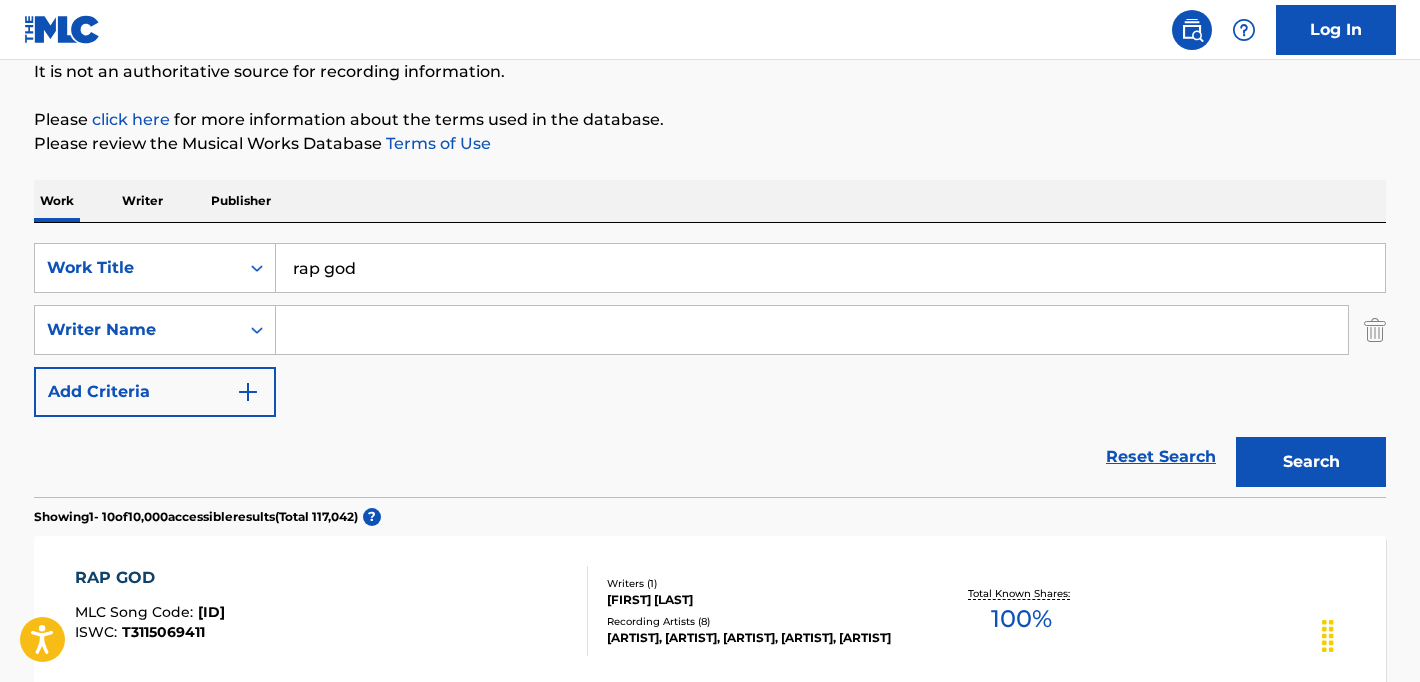 click at bounding box center [812, 330] 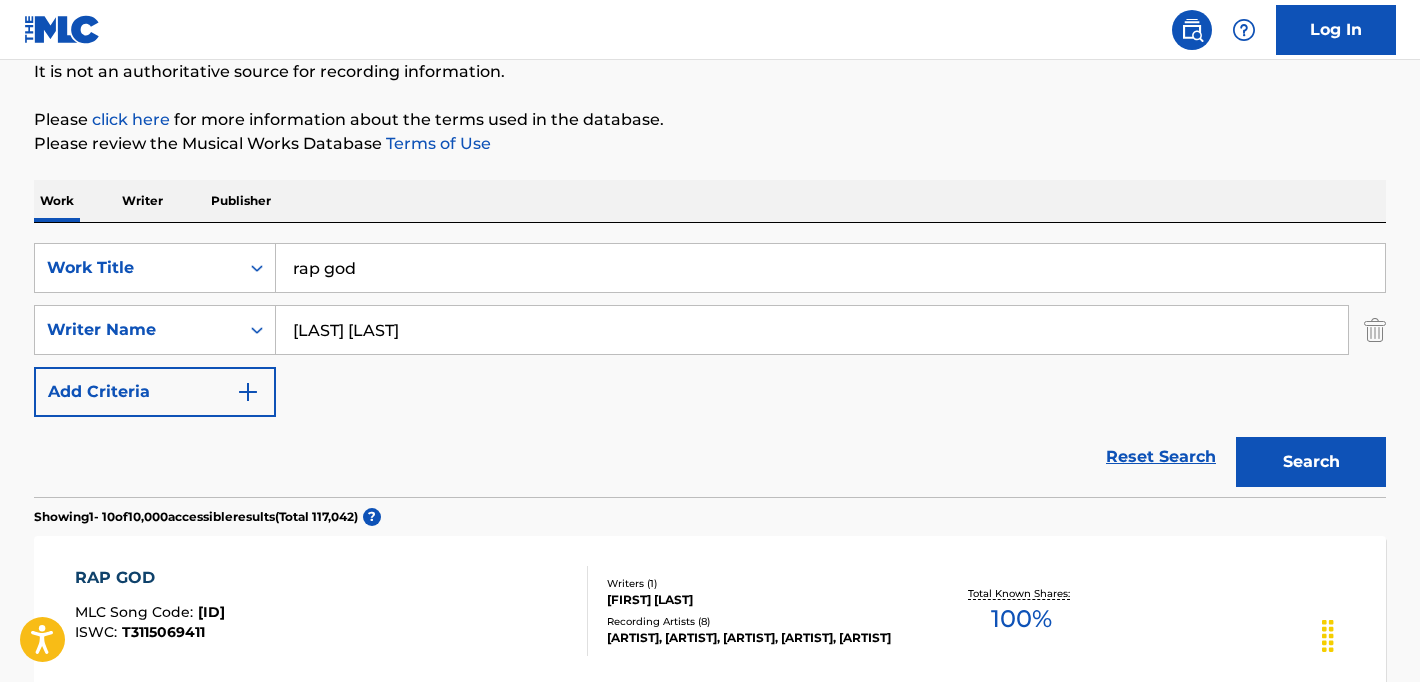 click on "Search" at bounding box center [1311, 462] 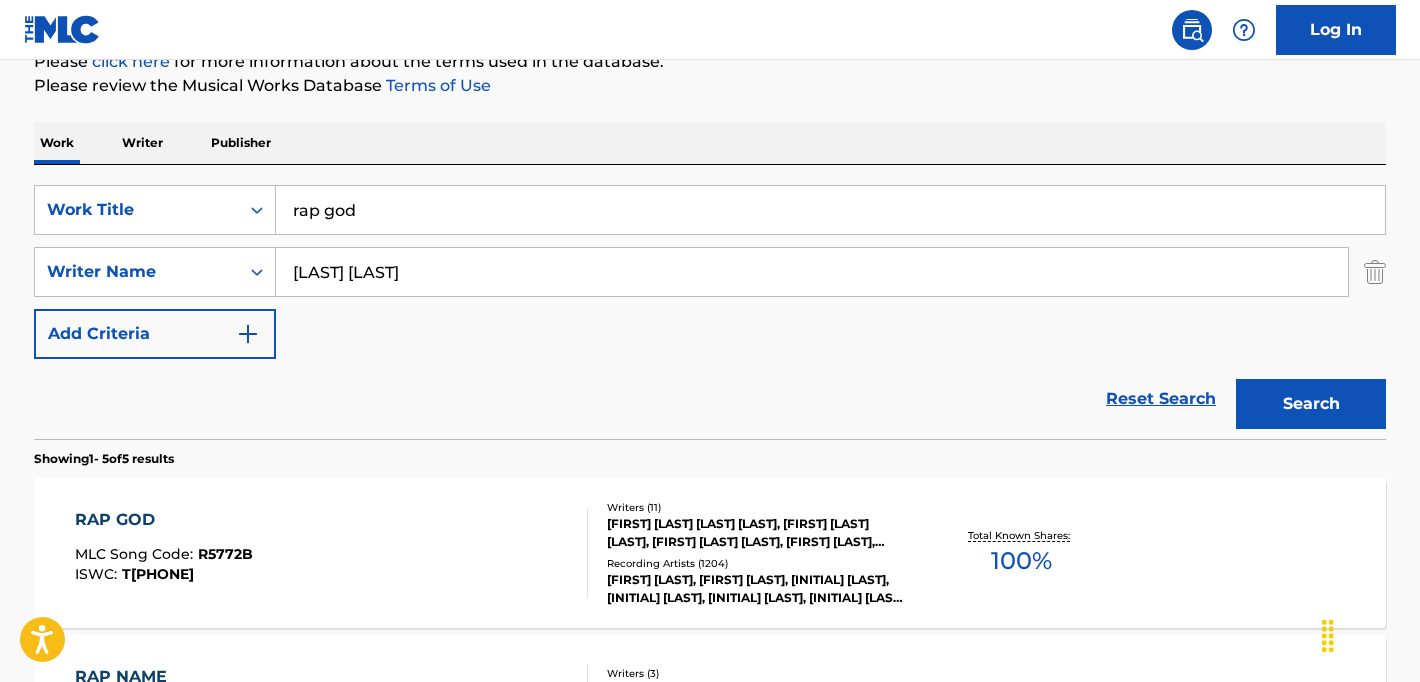 scroll, scrollTop: 269, scrollLeft: 0, axis: vertical 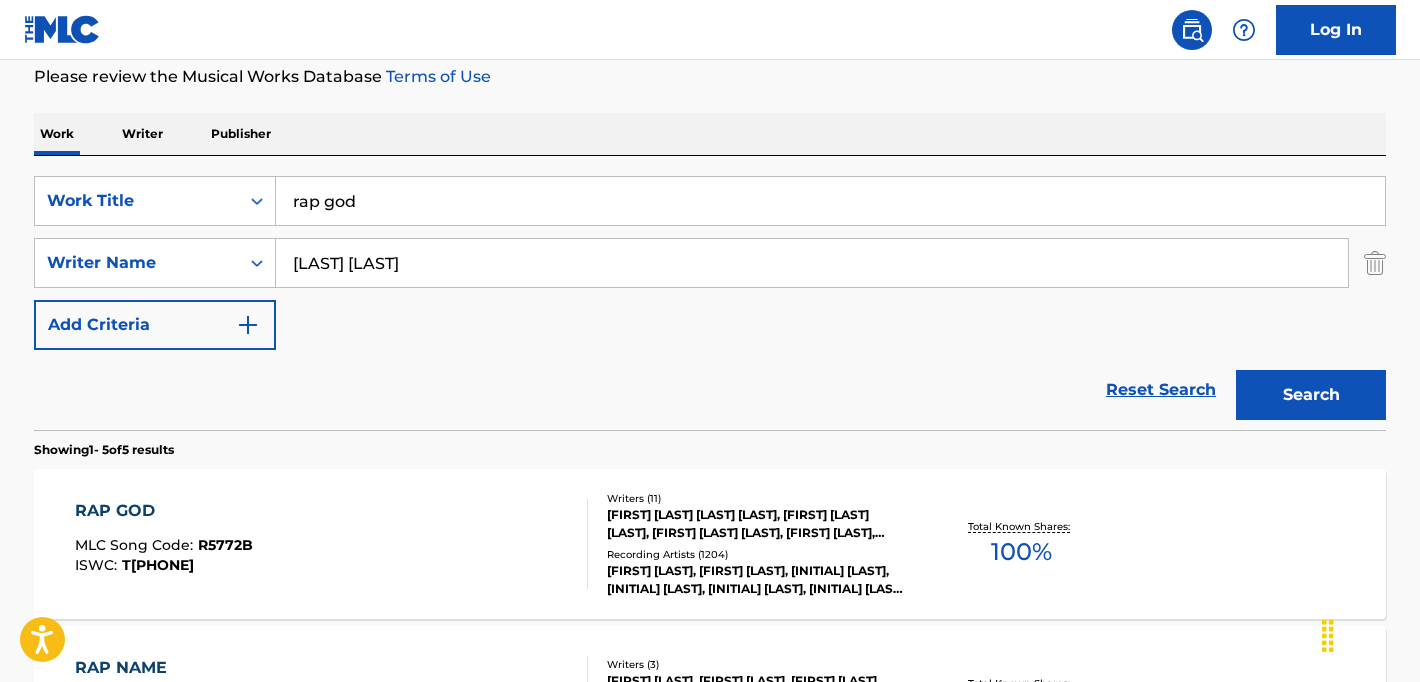 click on "[LAST] [LAST]" at bounding box center [812, 263] 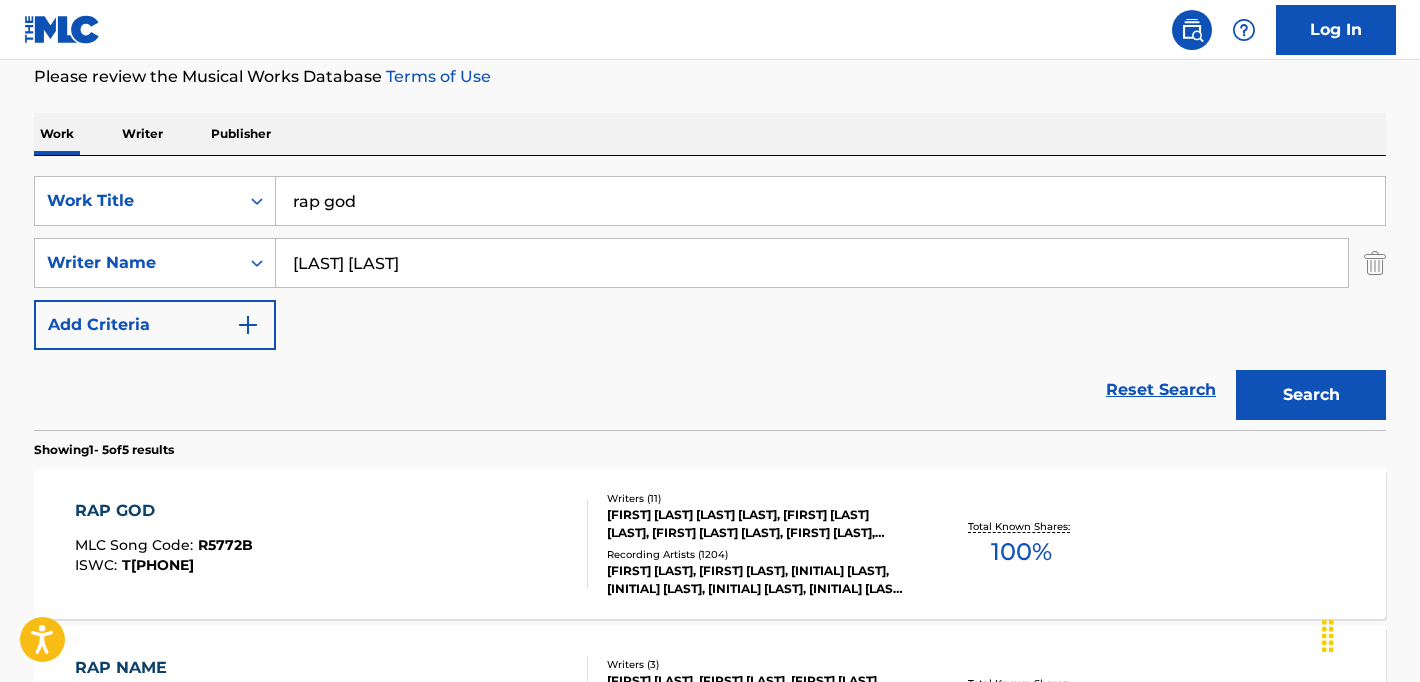 type on "[LAST] [LAST]" 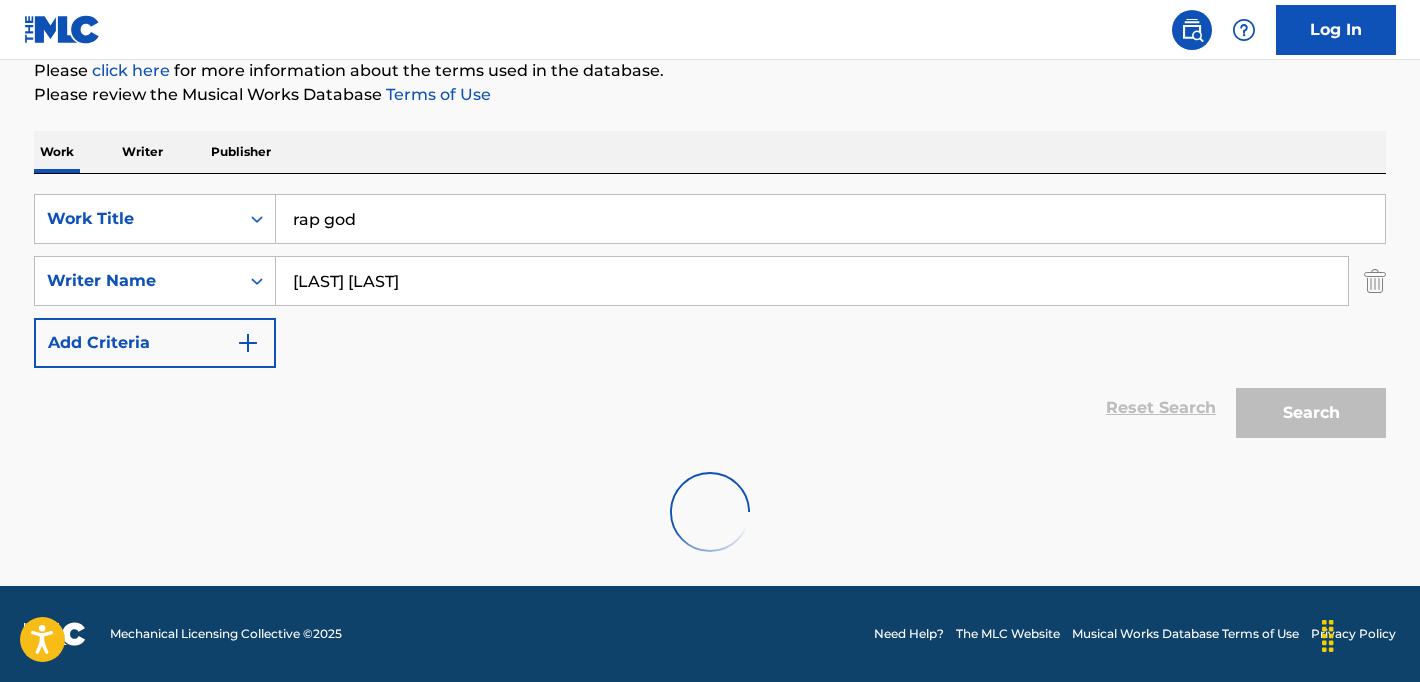 scroll, scrollTop: 269, scrollLeft: 0, axis: vertical 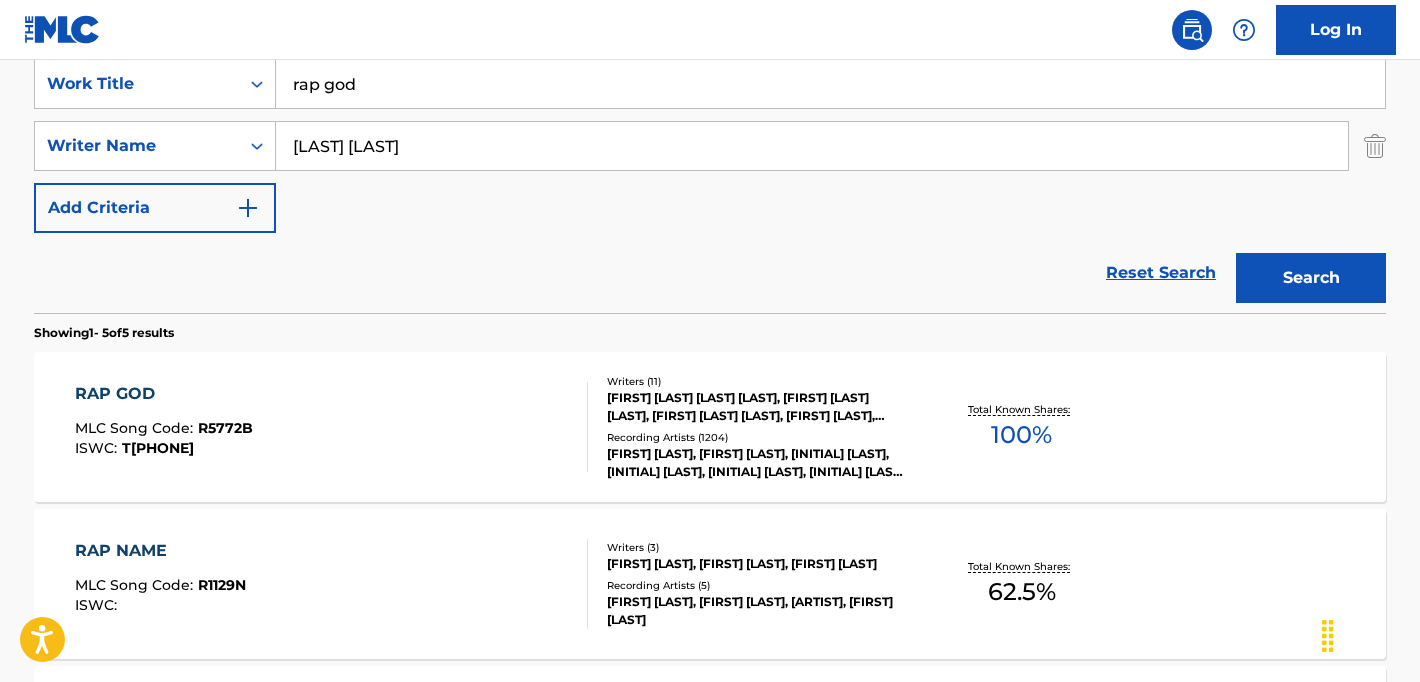 click on "[FIRST] [LAST] [LAST] [LAST], [FIRST] [LAST] [LAST], [FIRST] [LAST] [LAST], [FIRST] [LAST], [FIRST] [LAST] [LAST], [FIRST] [LAST] [LAST], [FIRST] [LAST], [FIRST] [LAST], [FIRST] [LAST], [FIRST] [LAST], [FIRST] [LAST] [LAST]" at bounding box center [758, 407] 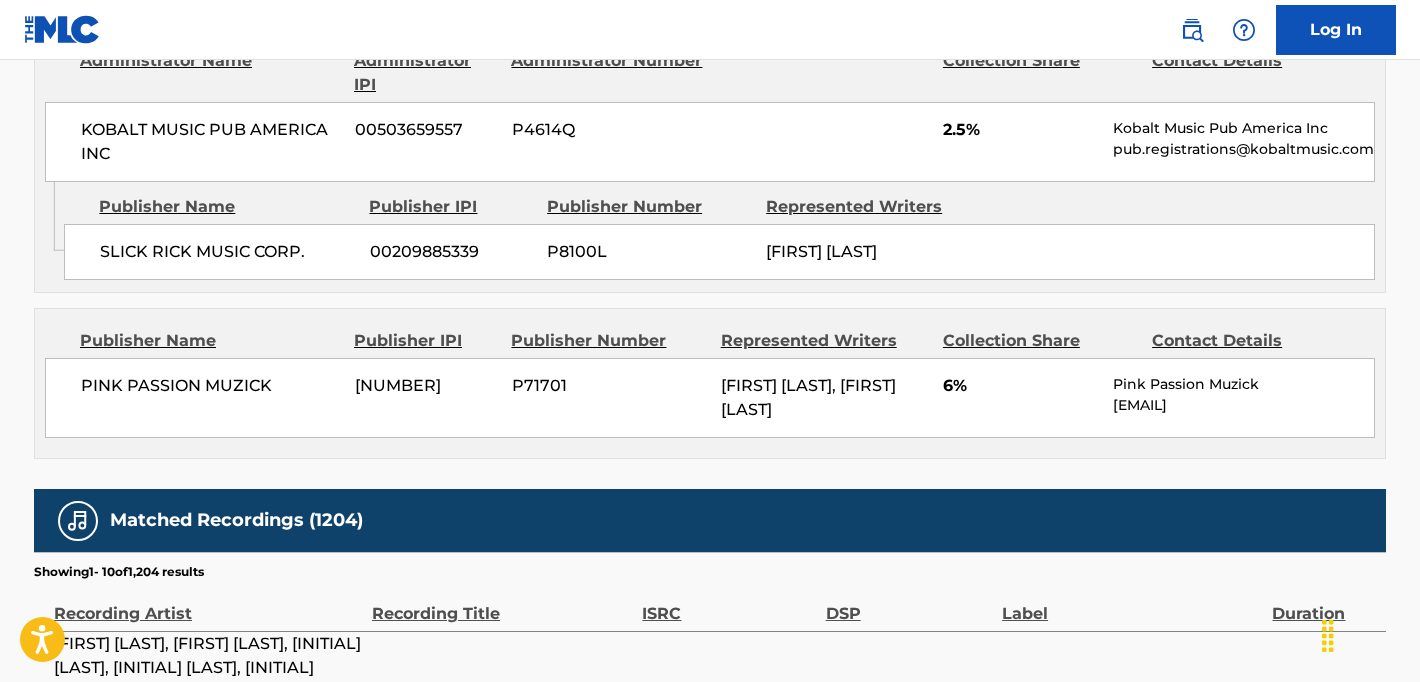 scroll, scrollTop: 4163, scrollLeft: 0, axis: vertical 